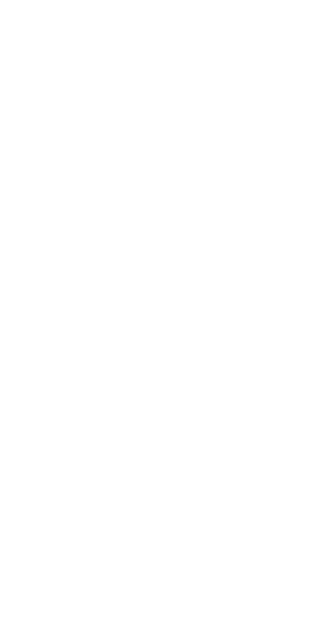 scroll, scrollTop: 0, scrollLeft: 0, axis: both 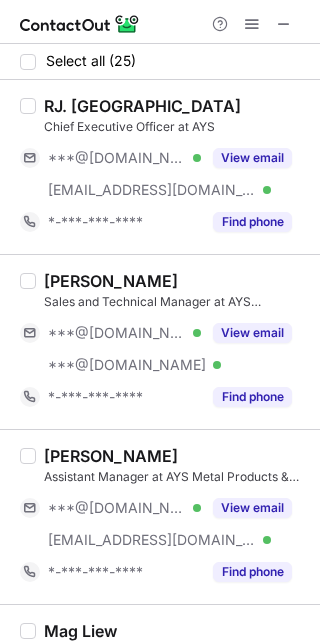 click on "***@yahoo.com Verified" at bounding box center (110, 333) 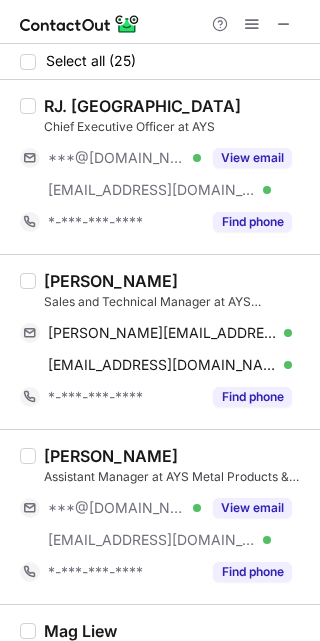 drag, startPoint x: 111, startPoint y: 518, endPoint x: 110, endPoint y: 431, distance: 87.005745 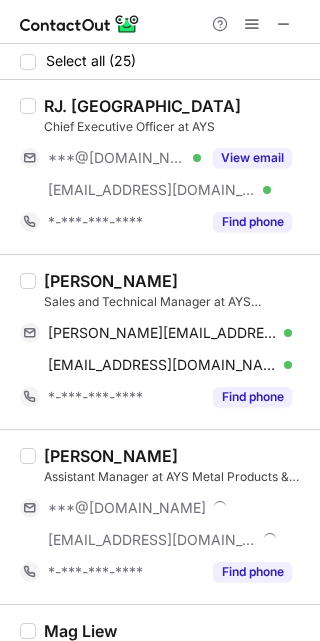 scroll, scrollTop: 300, scrollLeft: 0, axis: vertical 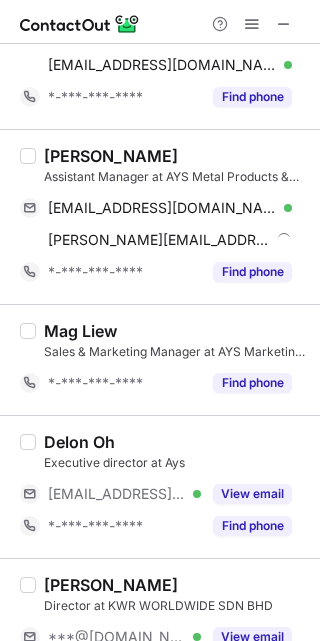 click on "***@ays.services" at bounding box center [117, 494] 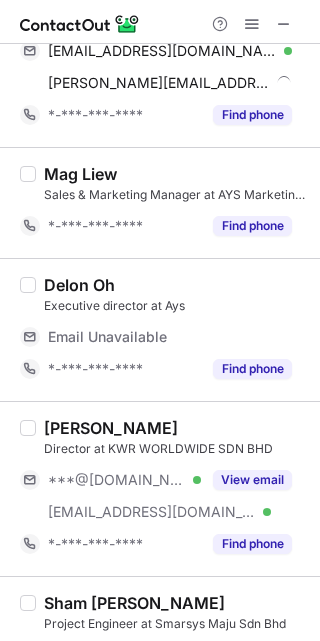 scroll, scrollTop: 600, scrollLeft: 0, axis: vertical 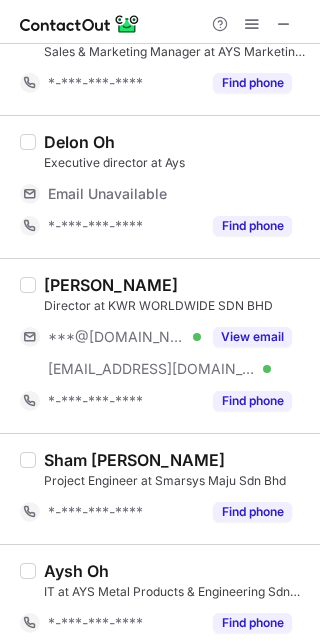 click on "***@ays.com.my Verified" at bounding box center (110, 369) 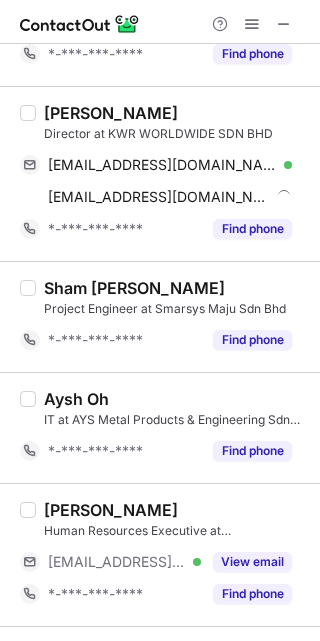 scroll, scrollTop: 900, scrollLeft: 0, axis: vertical 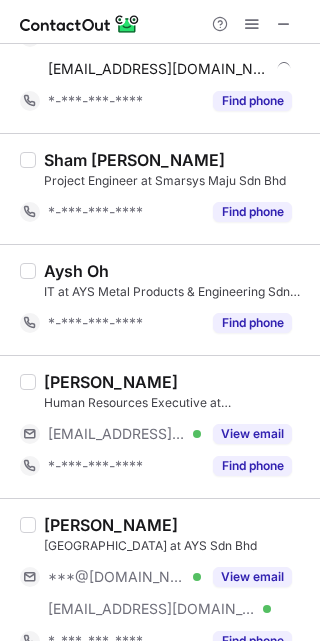 click on "***@ays.services" at bounding box center (117, 434) 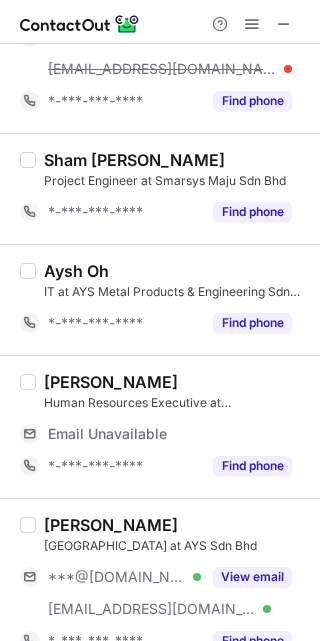 click on "***@[DOMAIN_NAME]" at bounding box center (117, 577) 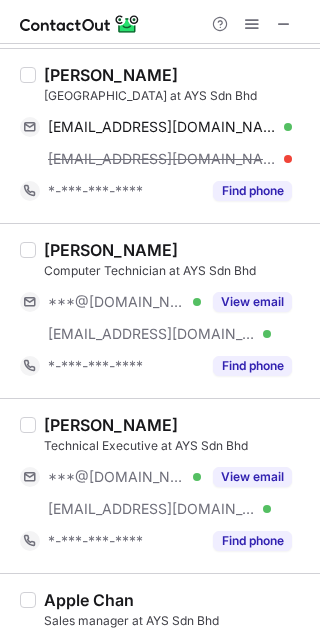 click on "***@gmail.com Verified" at bounding box center [110, 477] 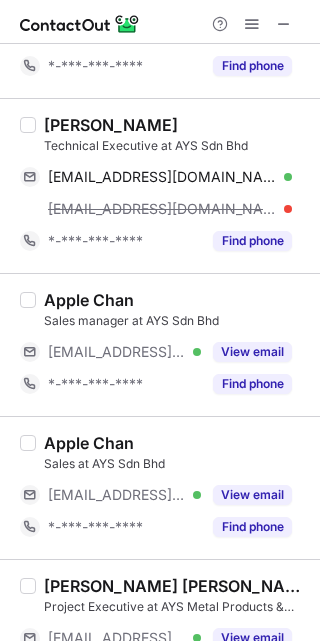 scroll, scrollTop: 1350, scrollLeft: 0, axis: vertical 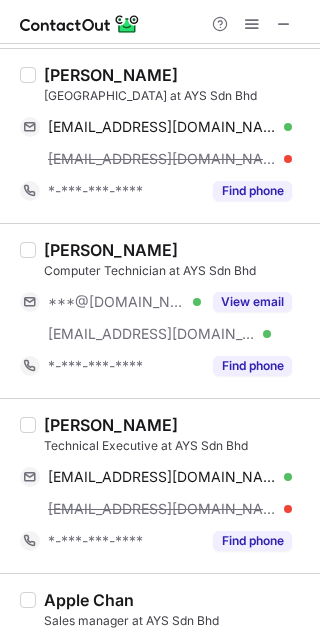 click on "***@gmail.com" at bounding box center (117, 302) 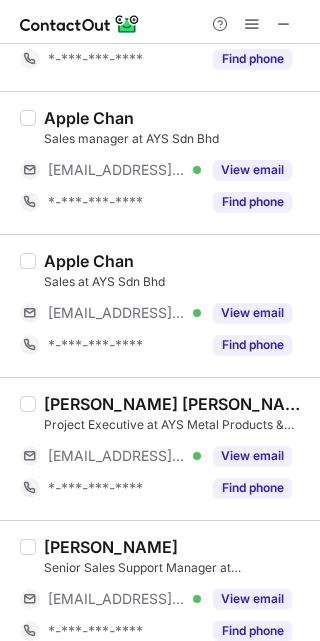 scroll, scrollTop: 1768, scrollLeft: 0, axis: vertical 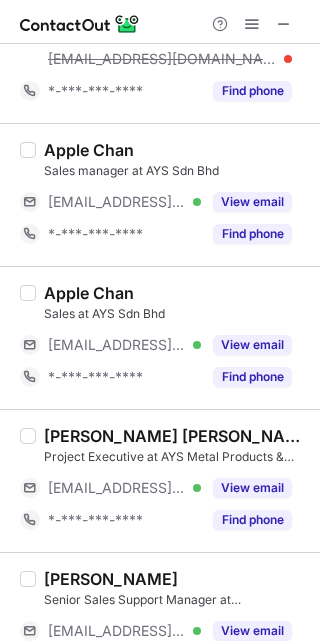 click on "***@ays.com.my Verified" at bounding box center [110, 345] 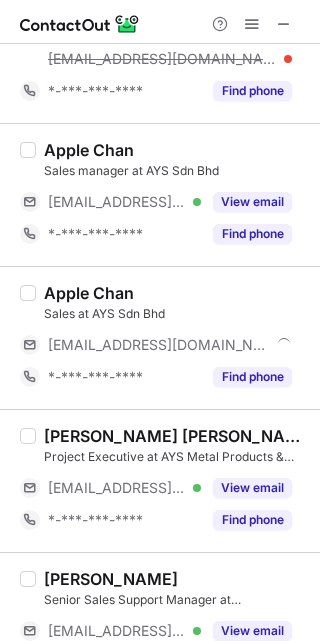 click on "*-***-***-****" at bounding box center (110, 234) 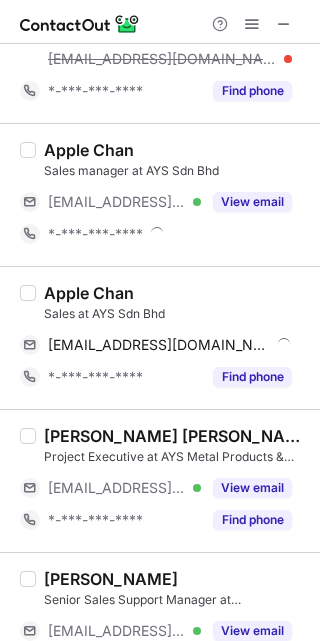 click on "***@ays.com.my" at bounding box center (117, 202) 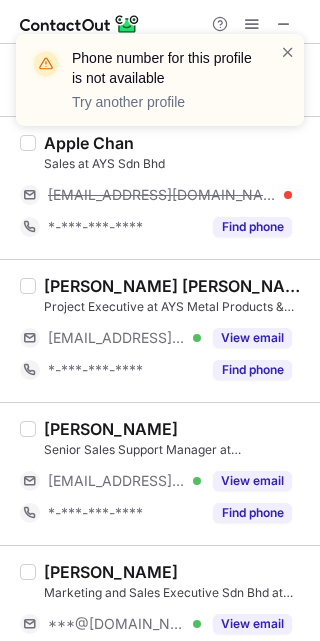 click on "***@ays-group.com Verified" at bounding box center (110, 338) 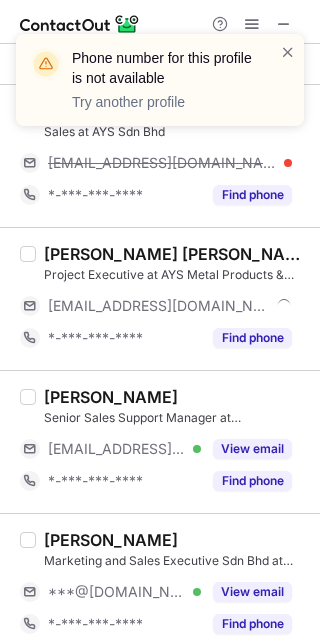 scroll, scrollTop: 1790, scrollLeft: 0, axis: vertical 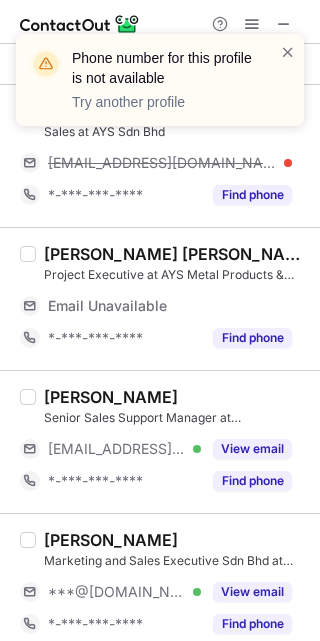 click on "*-***-***-****" at bounding box center (124, 481) 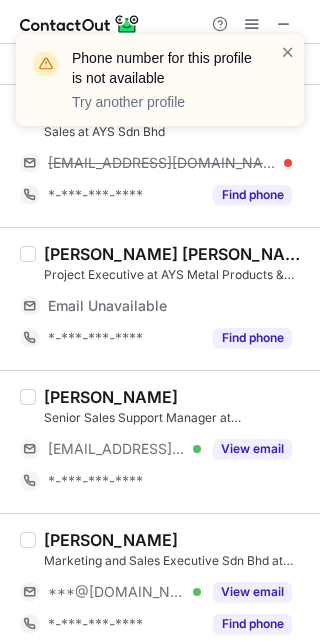 drag, startPoint x: 136, startPoint y: 587, endPoint x: 133, endPoint y: 516, distance: 71.063354 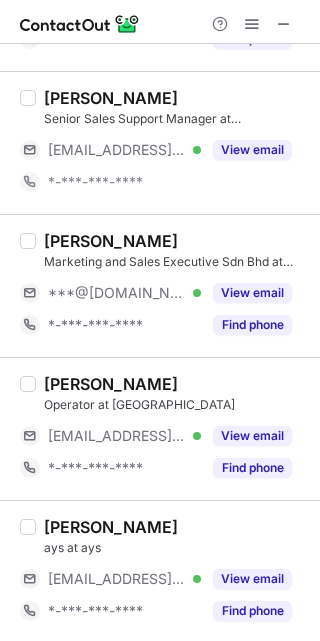 scroll, scrollTop: 2058, scrollLeft: 0, axis: vertical 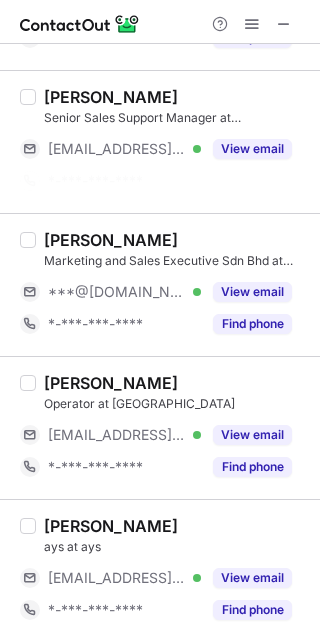 click on "***@yahoo.com" at bounding box center [117, 292] 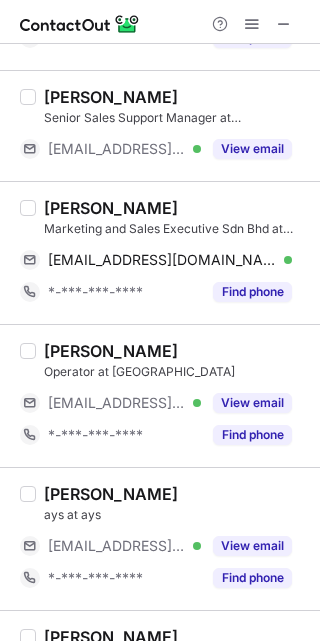 click on "***@ays.services Verified" at bounding box center [110, 403] 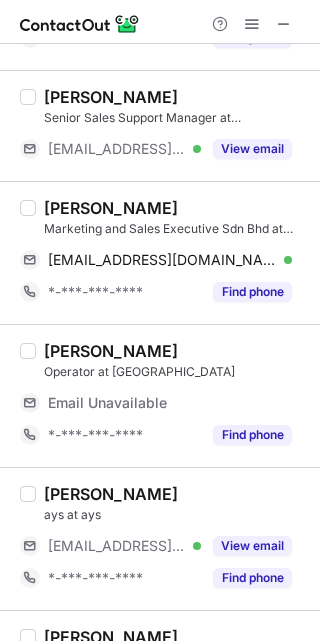 drag, startPoint x: 126, startPoint y: 535, endPoint x: 126, endPoint y: 504, distance: 31 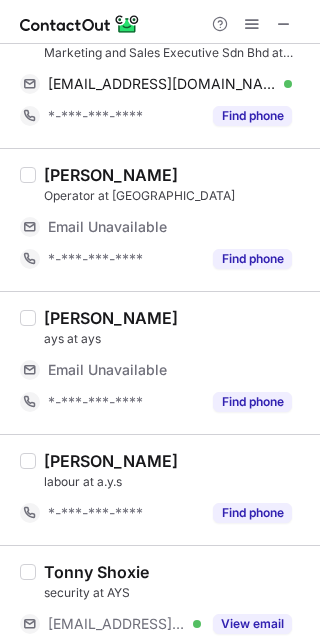 scroll, scrollTop: 2294, scrollLeft: 0, axis: vertical 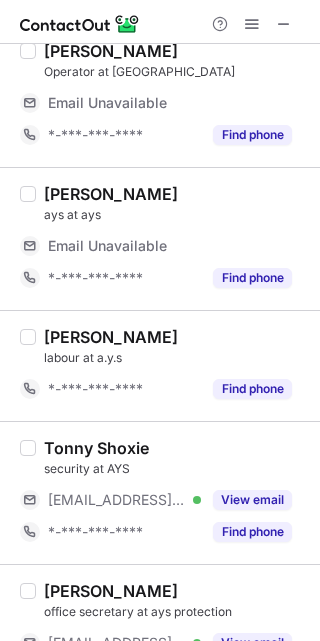 click on "***@ays.services" at bounding box center [117, 500] 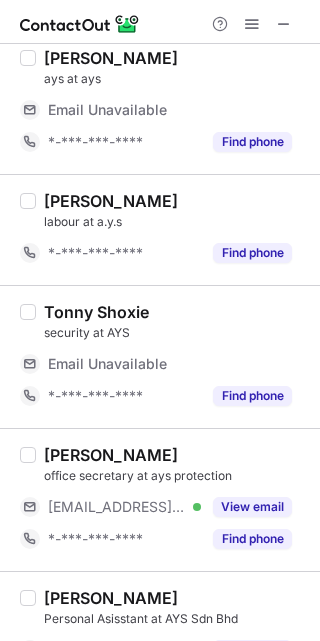 scroll, scrollTop: 2530, scrollLeft: 0, axis: vertical 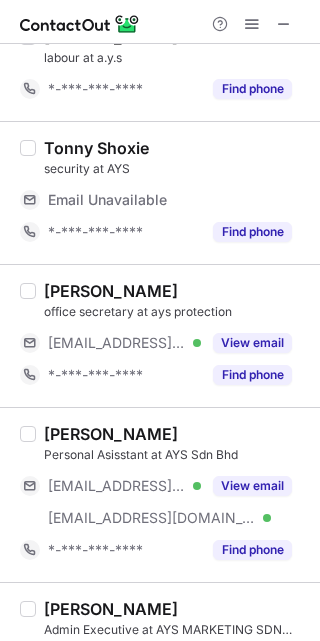 click on "***@yahoo.com.my Verified" at bounding box center (110, 486) 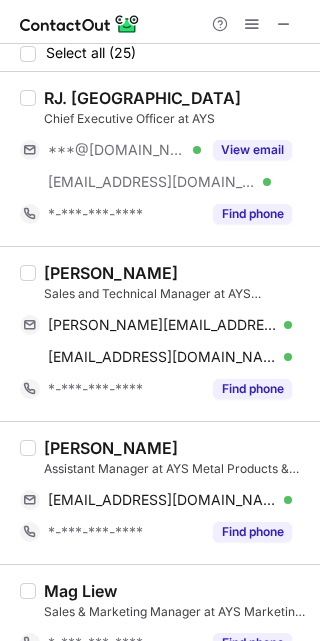 scroll, scrollTop: 0, scrollLeft: 0, axis: both 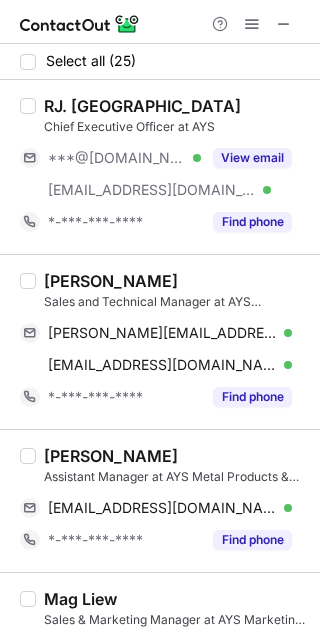 click on "Jason Tan" at bounding box center (111, 281) 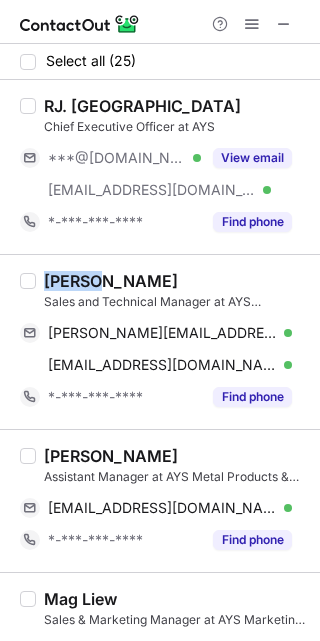 click on "Jason Tan" at bounding box center [111, 281] 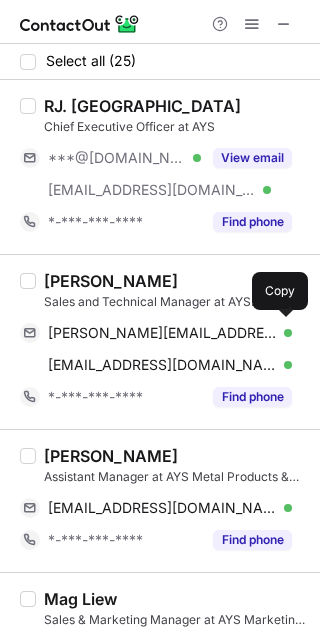 click on "jason_tkw@yahoo.com Verified Send email Copy" at bounding box center [156, 333] 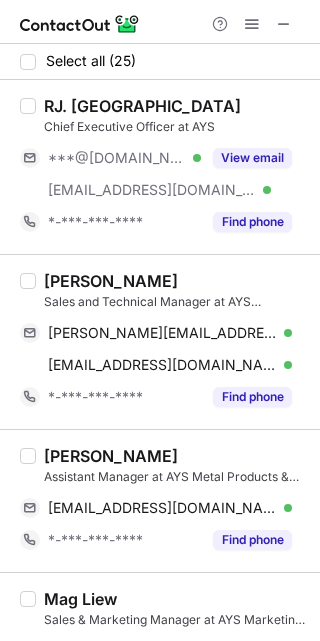 click on "jason_tkw@yahoo.com" at bounding box center (162, 333) 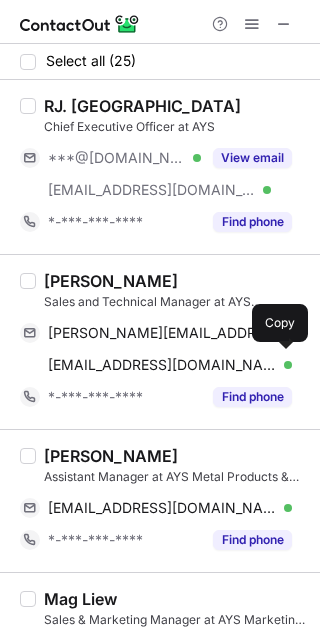 drag, startPoint x: 153, startPoint y: 361, endPoint x: 199, endPoint y: 330, distance: 55.470715 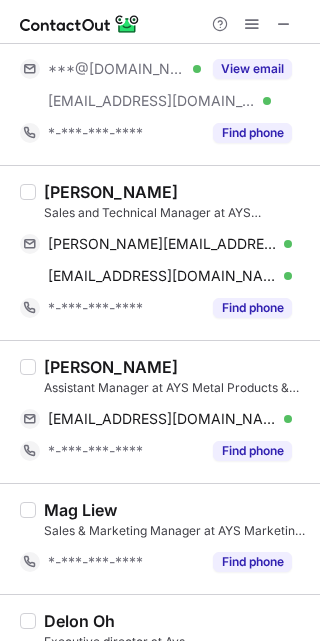 scroll, scrollTop: 150, scrollLeft: 0, axis: vertical 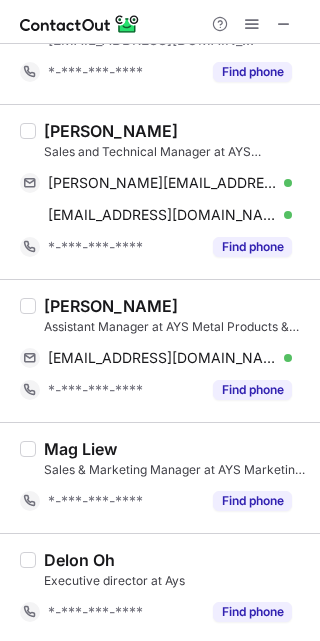 click on "Alex Cheong" at bounding box center (111, 306) 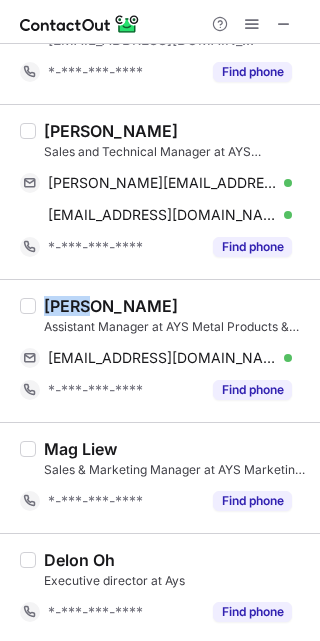 click on "Alex Cheong" at bounding box center (111, 306) 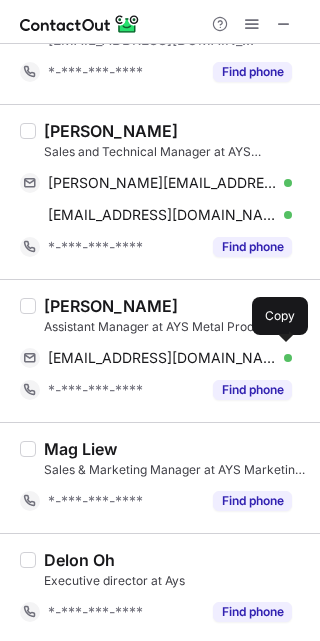 click on "pswatertank@gmail.com" at bounding box center (162, 358) 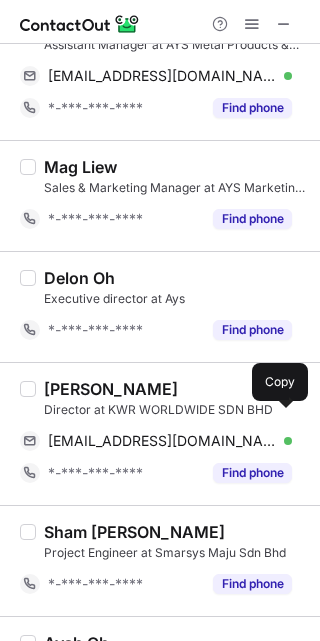 scroll, scrollTop: 450, scrollLeft: 0, axis: vertical 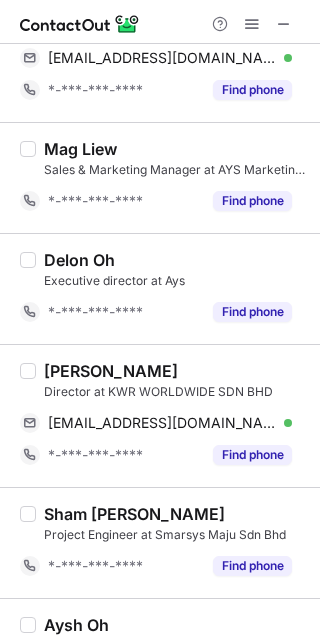 click on "Wan Sulaiman" at bounding box center (111, 371) 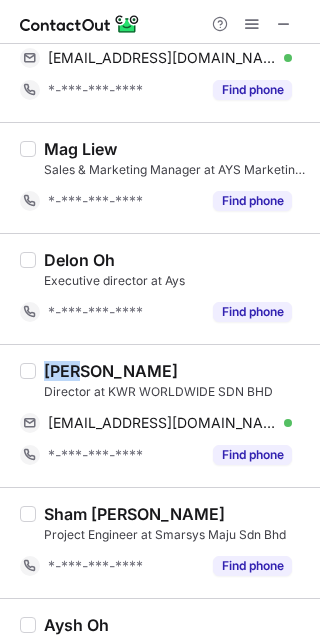 click on "Wan Sulaiman" at bounding box center [111, 371] 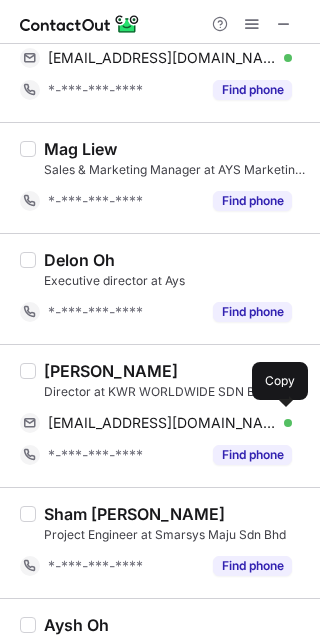 drag, startPoint x: 100, startPoint y: 421, endPoint x: 301, endPoint y: 369, distance: 207.61743 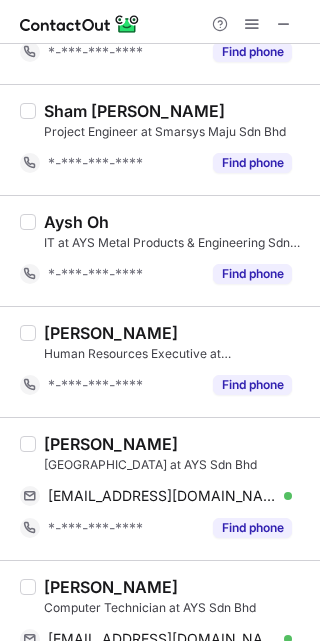 scroll, scrollTop: 900, scrollLeft: 0, axis: vertical 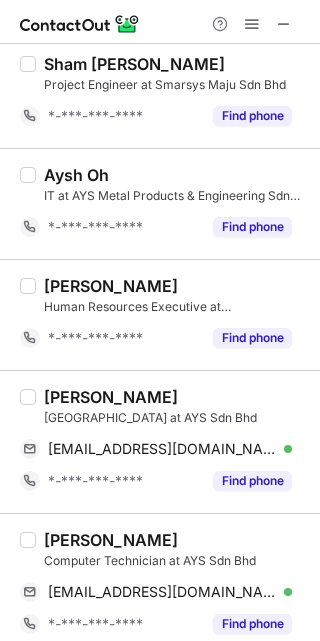 click on "azry vito" at bounding box center [111, 397] 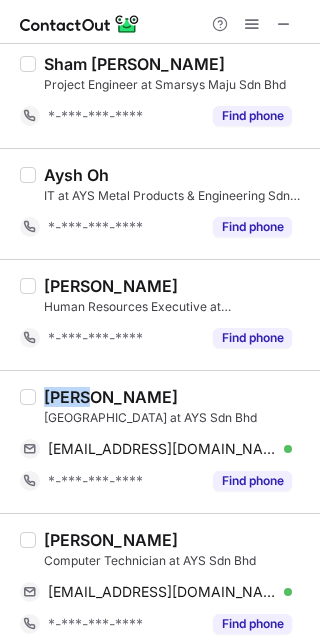 click on "azry vito" at bounding box center [111, 397] 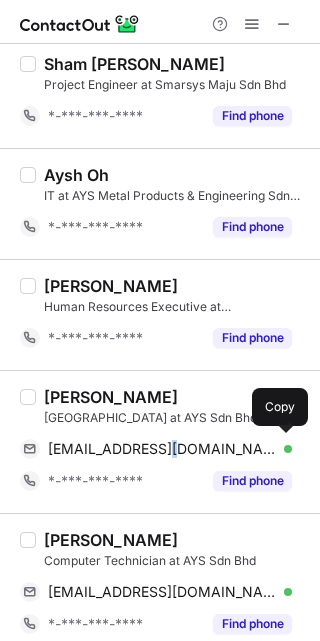 drag, startPoint x: 169, startPoint y: 444, endPoint x: 242, endPoint y: 425, distance: 75.43209 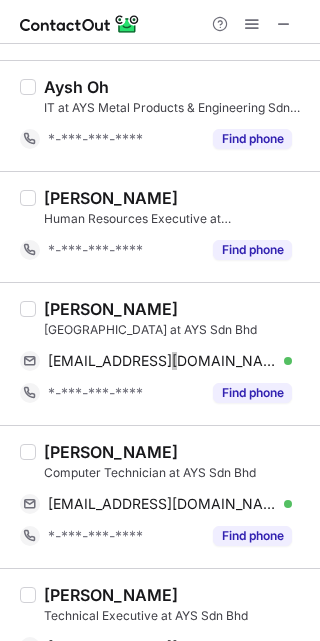 scroll, scrollTop: 1050, scrollLeft: 0, axis: vertical 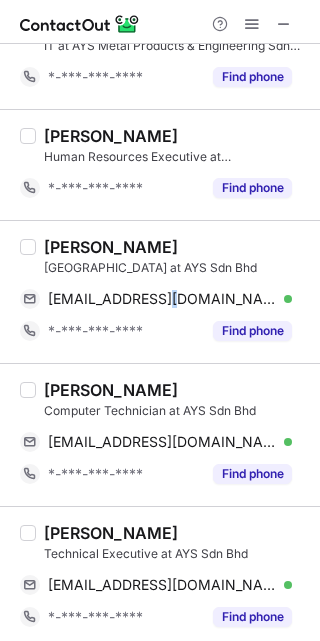 click on "Ayyappan Devendran" at bounding box center [111, 390] 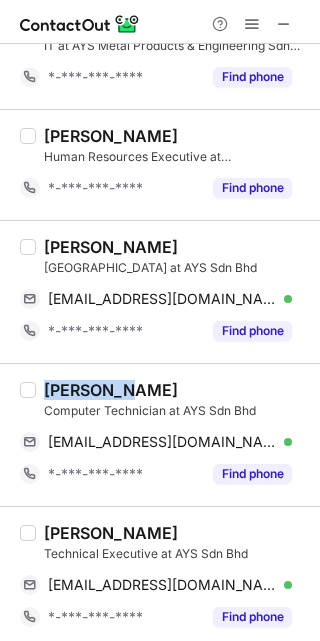 click on "Ayyappan Devendran" at bounding box center (111, 390) 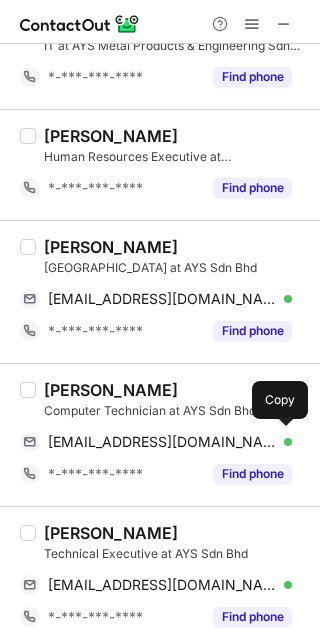drag, startPoint x: 183, startPoint y: 444, endPoint x: 317, endPoint y: 431, distance: 134.62912 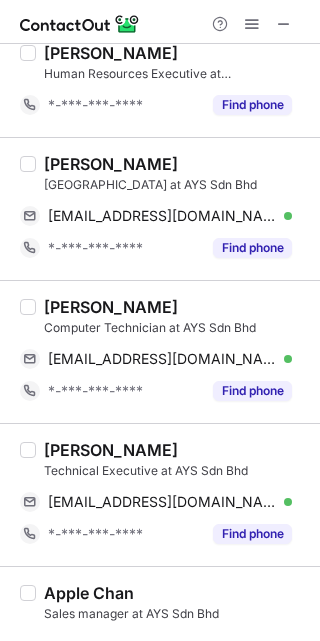 scroll, scrollTop: 1200, scrollLeft: 0, axis: vertical 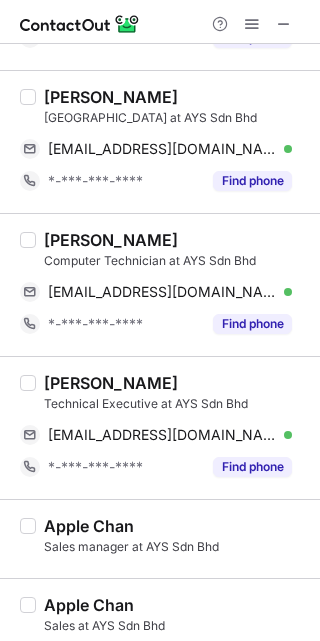 click on "yuhana junus" at bounding box center [111, 383] 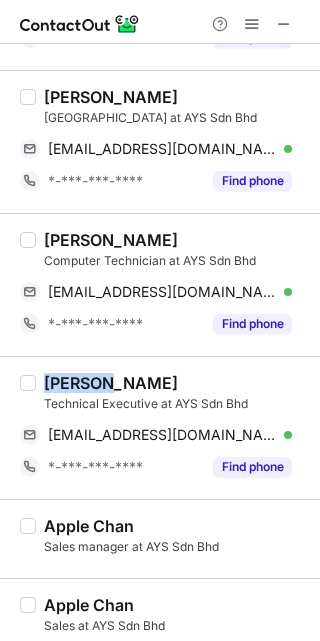 click on "yuhana junus" at bounding box center (111, 383) 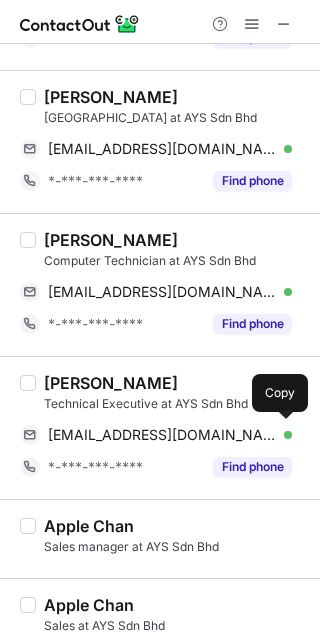 click on "yuhanajunus@gmail.com" at bounding box center (162, 435) 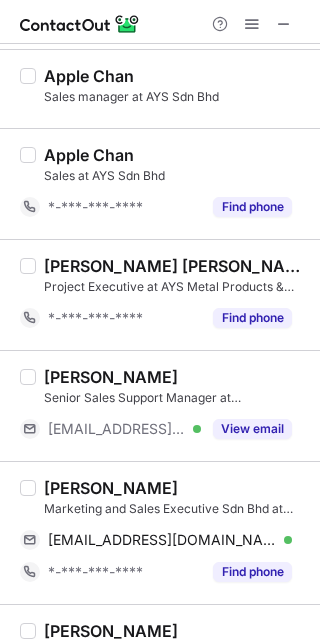 scroll, scrollTop: 1800, scrollLeft: 0, axis: vertical 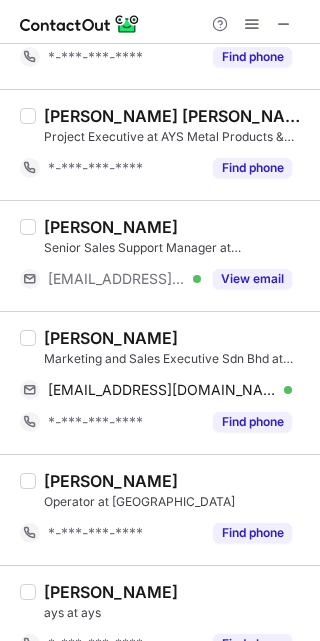 click on "Kean Chong" at bounding box center (111, 338) 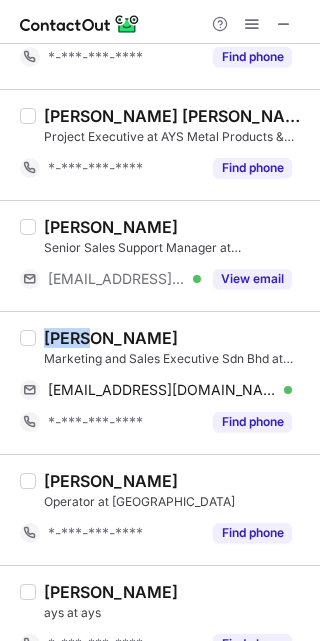 click on "Kean Chong" at bounding box center (111, 338) 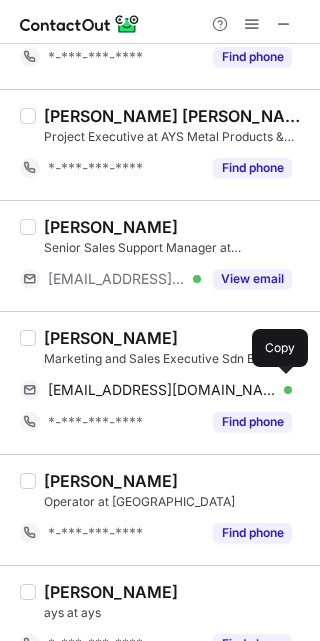 drag, startPoint x: 129, startPoint y: 384, endPoint x: 221, endPoint y: 451, distance: 113.81125 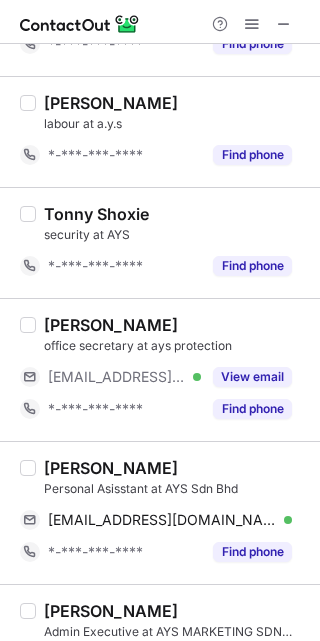 scroll, scrollTop: 2550, scrollLeft: 0, axis: vertical 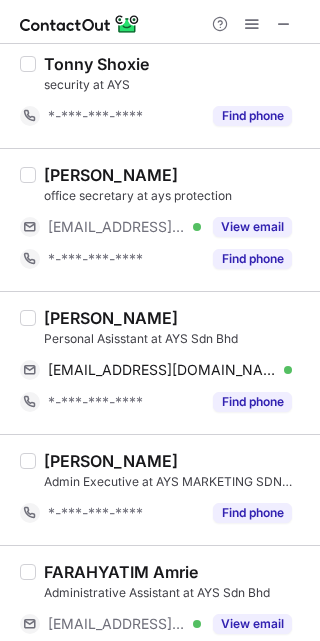 click on "FARAH FARAH" at bounding box center (111, 318) 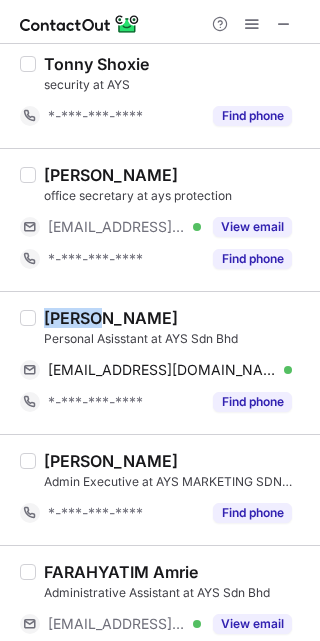 click on "FARAH FARAH" at bounding box center [111, 318] 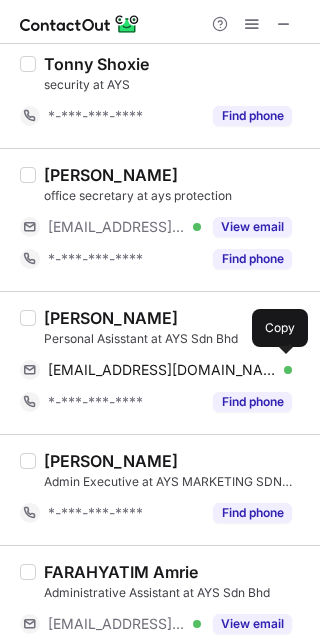 drag, startPoint x: 111, startPoint y: 371, endPoint x: 190, endPoint y: 403, distance: 85.23497 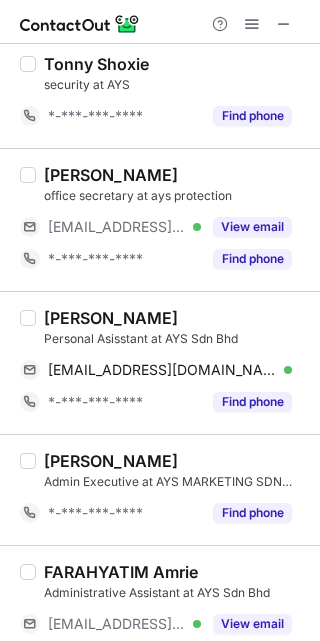 scroll, scrollTop: 2597, scrollLeft: 0, axis: vertical 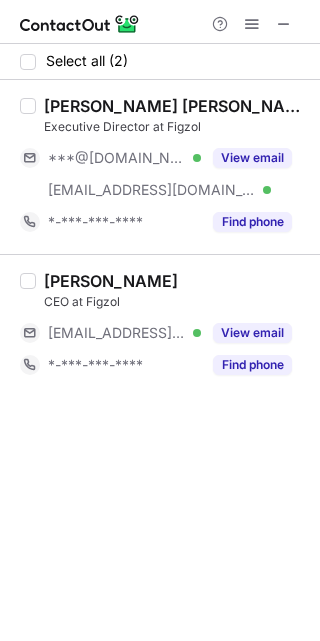 click on "[PERSON_NAME] [PERSON_NAME]" at bounding box center [176, 106] 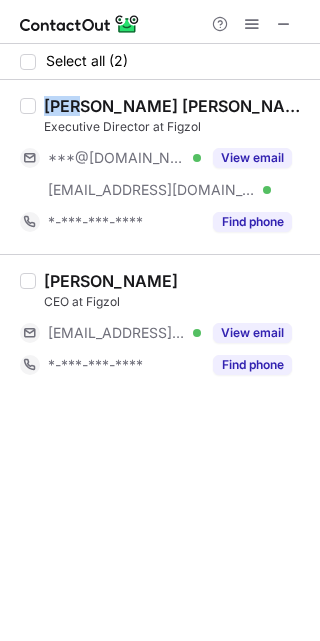 click on "[PERSON_NAME] [PERSON_NAME]" at bounding box center [176, 106] 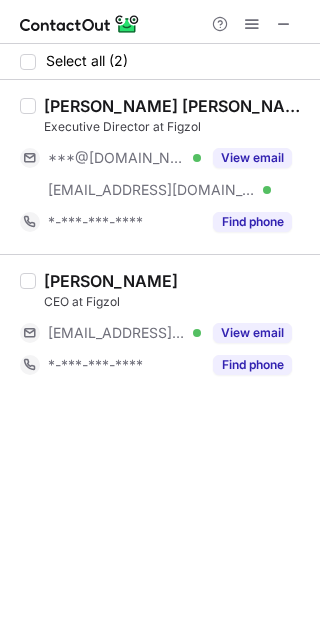 click on "***@[DOMAIN_NAME] Verified" at bounding box center (110, 158) 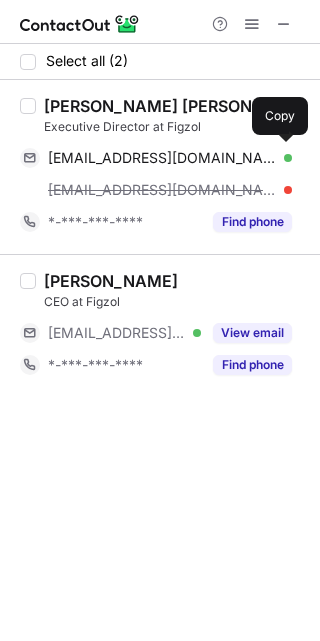 click on "[EMAIL_ADDRESS][DOMAIN_NAME]" at bounding box center (162, 158) 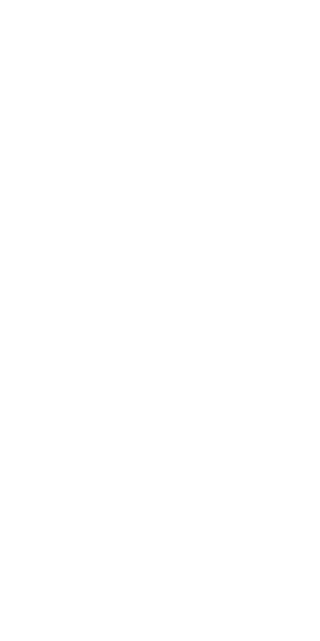 scroll, scrollTop: 0, scrollLeft: 0, axis: both 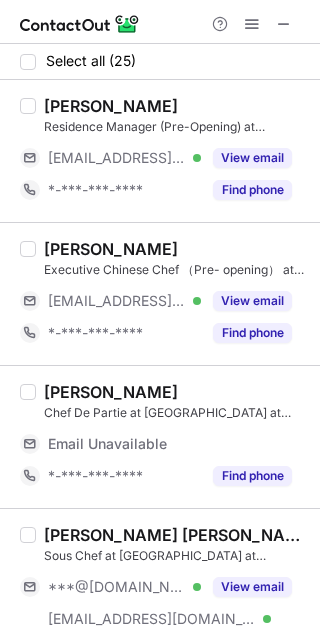 click on "[EMAIL_ADDRESS][DOMAIN_NAME] Verified" at bounding box center [124, 158] 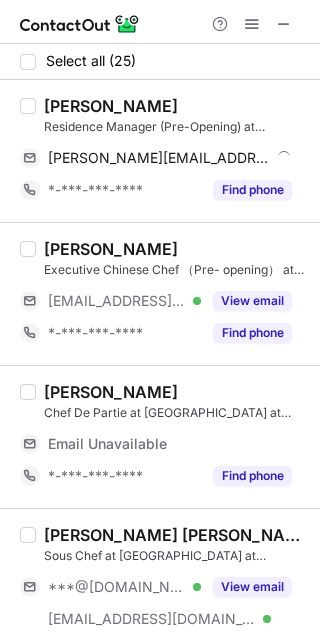 click on "[EMAIL_ADDRESS][DOMAIN_NAME]" at bounding box center (117, 301) 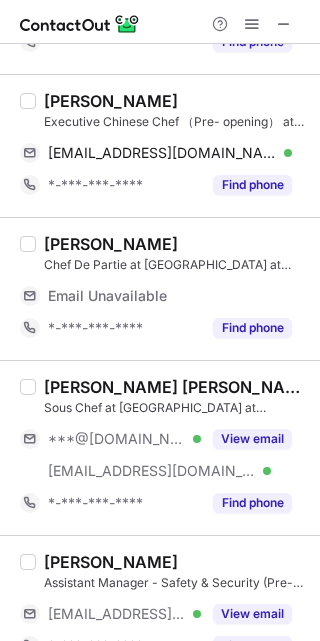 scroll, scrollTop: 150, scrollLeft: 0, axis: vertical 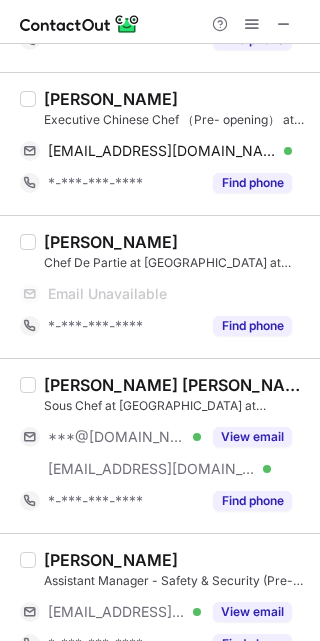 click on "***@[DOMAIN_NAME]" at bounding box center (117, 437) 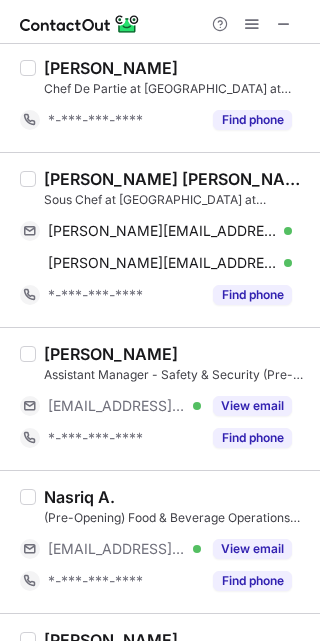 scroll, scrollTop: 450, scrollLeft: 0, axis: vertical 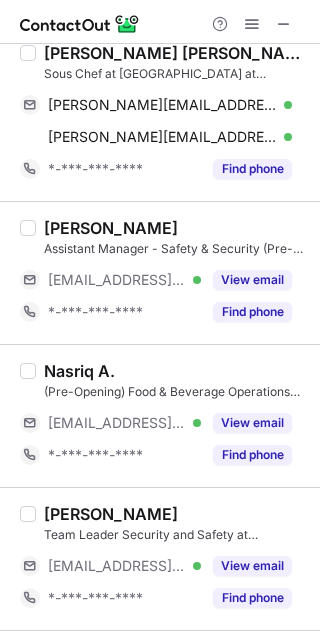 click on "[EMAIL_ADDRESS][DOMAIN_NAME]" at bounding box center (117, 280) 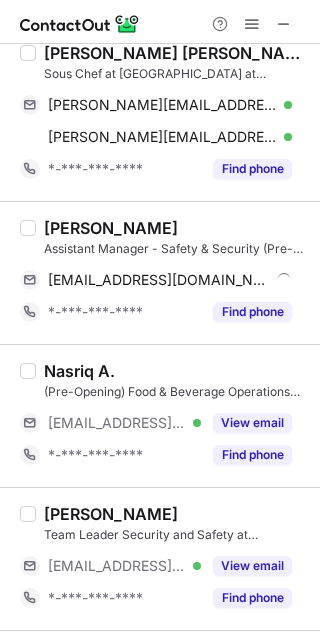 click on "***@hyatt.com" at bounding box center (117, 423) 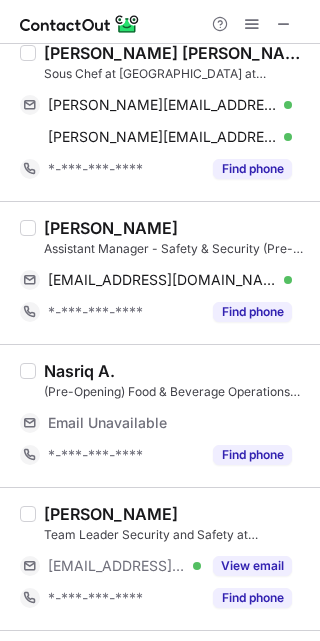 drag, startPoint x: 144, startPoint y: 563, endPoint x: 133, endPoint y: 524, distance: 40.5216 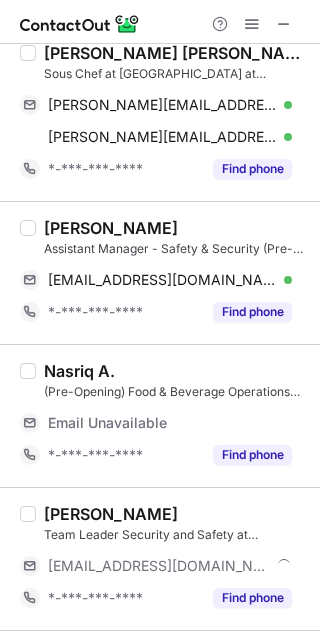 scroll, scrollTop: 750, scrollLeft: 0, axis: vertical 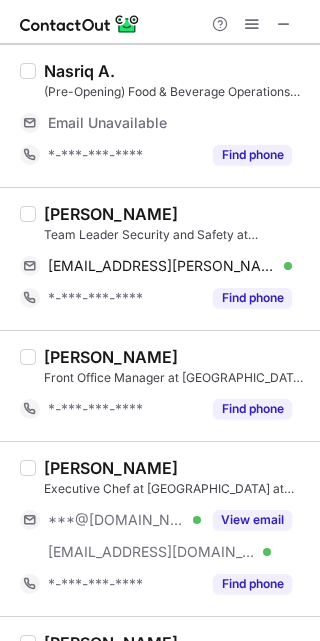 drag, startPoint x: 131, startPoint y: 525, endPoint x: 107, endPoint y: 459, distance: 70.2282 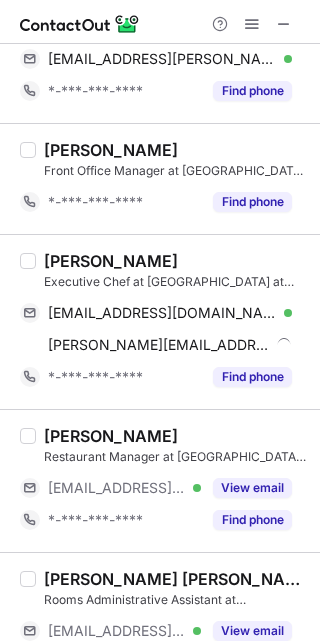 scroll, scrollTop: 1050, scrollLeft: 0, axis: vertical 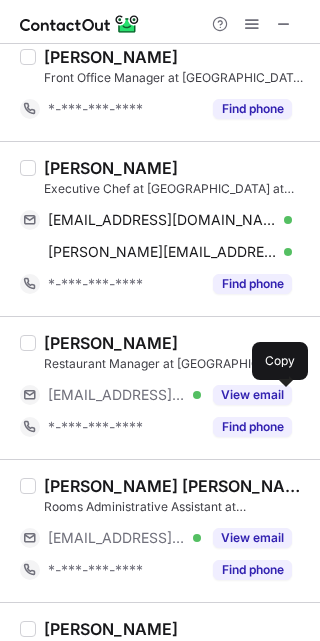 click on "***@hyatt.com" at bounding box center [117, 395] 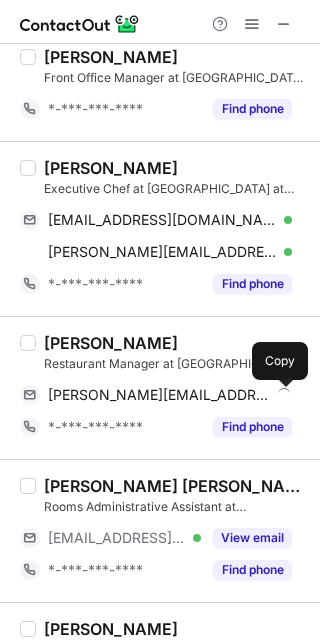 click on "***@hyatt.com" at bounding box center (117, 538) 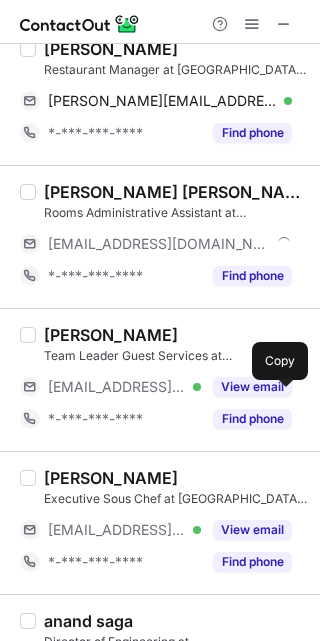 scroll, scrollTop: 1350, scrollLeft: 0, axis: vertical 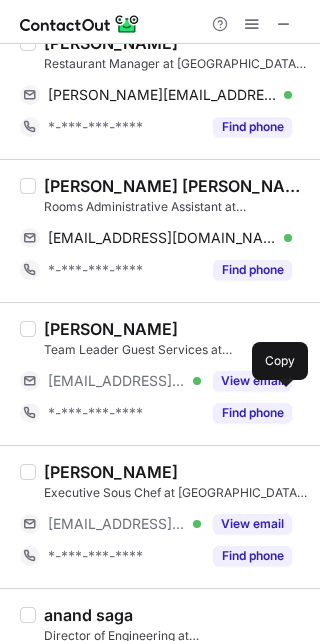 click on "***@hyatt.com" at bounding box center [117, 381] 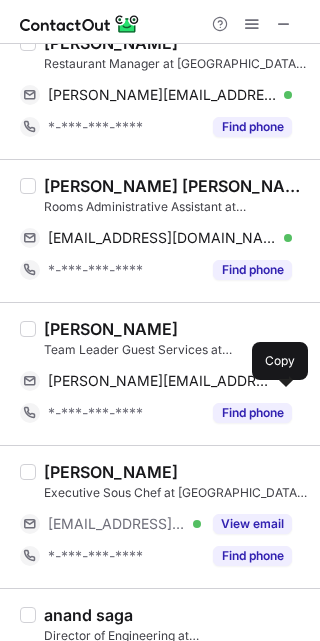 drag, startPoint x: 133, startPoint y: 515, endPoint x: 125, endPoint y: 475, distance: 40.792156 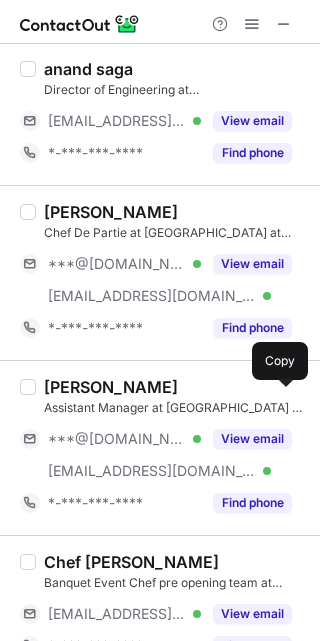 scroll, scrollTop: 1918, scrollLeft: 0, axis: vertical 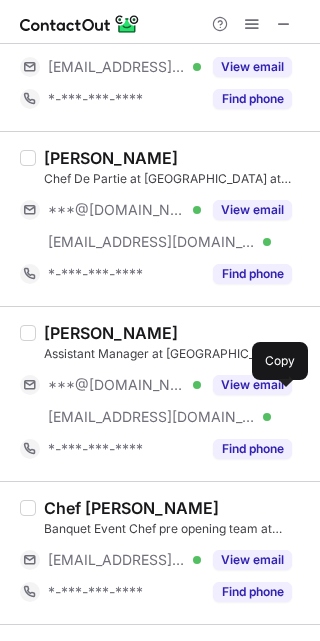 click on "***@gmail.com" at bounding box center [117, 210] 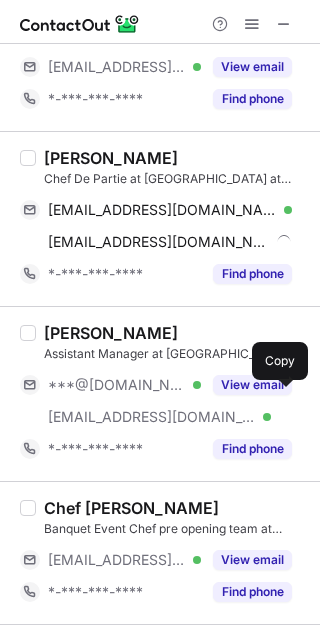click on "***@hyatt.com Verified" at bounding box center (110, 417) 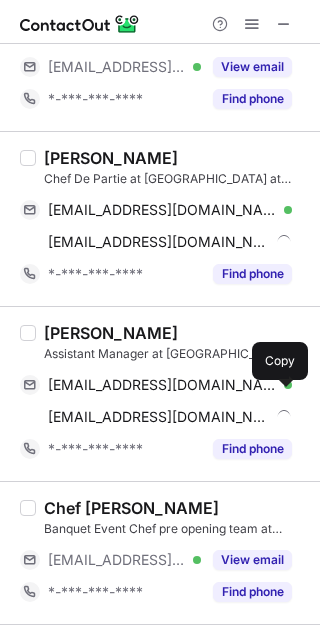drag, startPoint x: 137, startPoint y: 554, endPoint x: 123, endPoint y: 471, distance: 84.17244 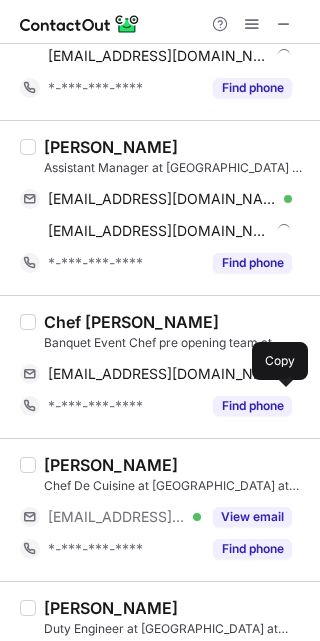 scroll, scrollTop: 2218, scrollLeft: 0, axis: vertical 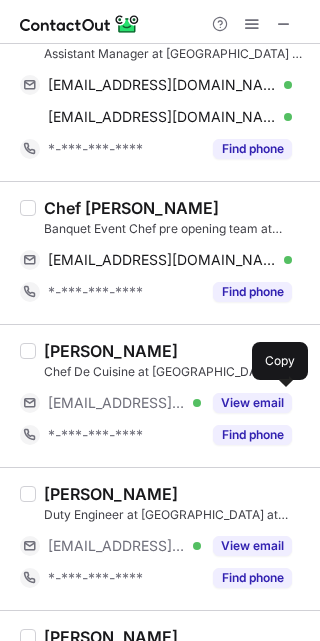 click on "***@hyatt.com" at bounding box center [117, 403] 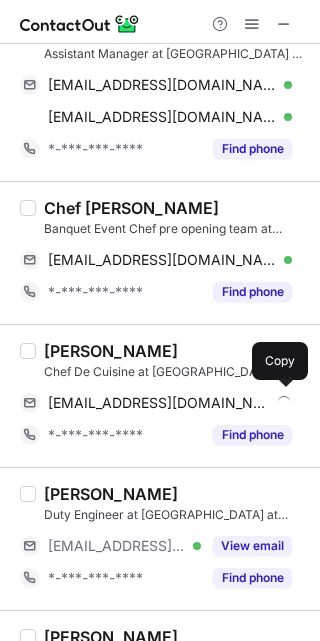 drag, startPoint x: 157, startPoint y: 555, endPoint x: 152, endPoint y: 532, distance: 23.537205 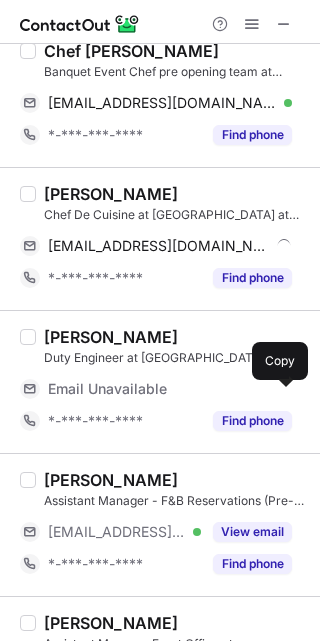 scroll, scrollTop: 2668, scrollLeft: 0, axis: vertical 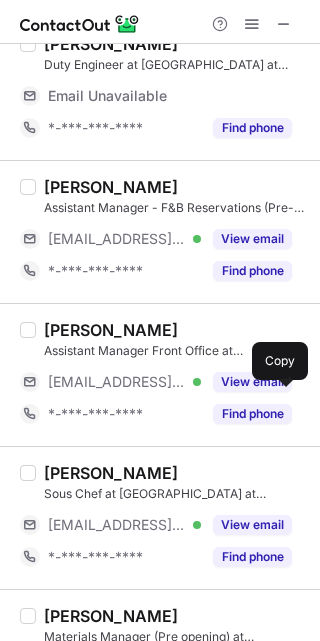 click on "***@hyatt.com" at bounding box center [117, 382] 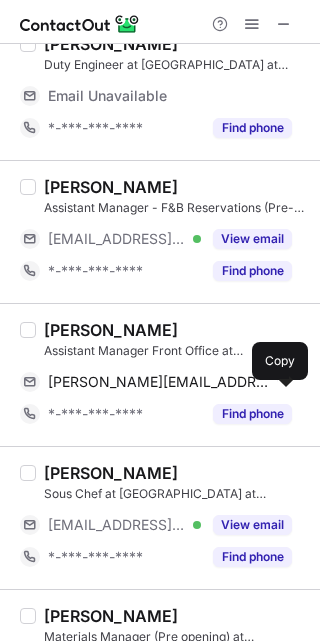 click on "***@hyatt.com" at bounding box center [117, 239] 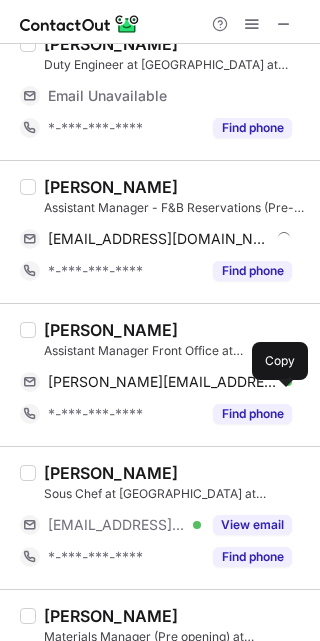 drag, startPoint x: 117, startPoint y: 534, endPoint x: 116, endPoint y: 512, distance: 22.022715 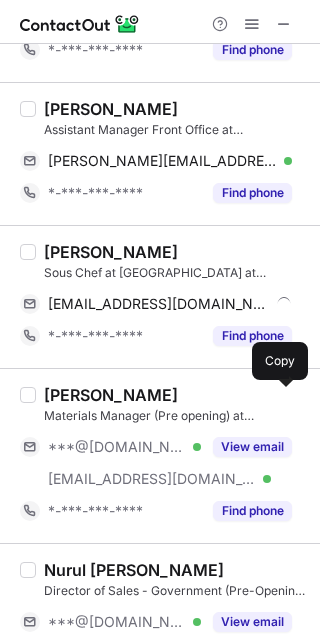 scroll, scrollTop: 2968, scrollLeft: 0, axis: vertical 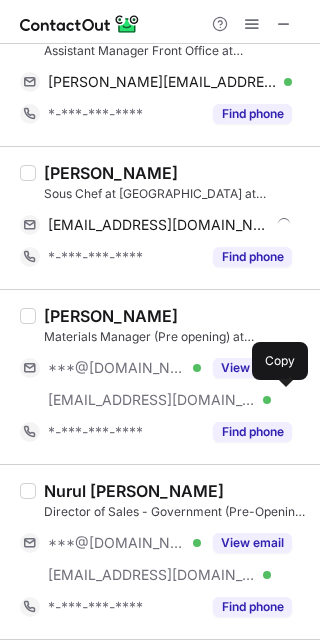click on "***@gmail.com" at bounding box center [117, 368] 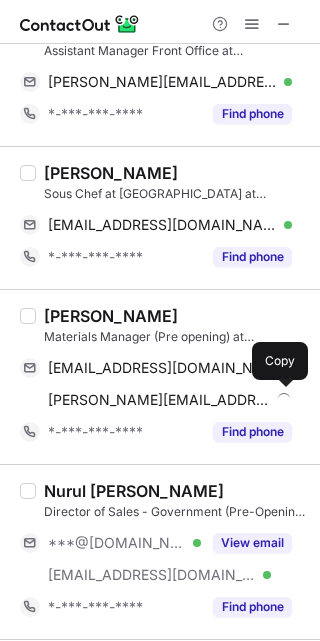 click on "***@hyatt.com Verified" at bounding box center [110, 575] 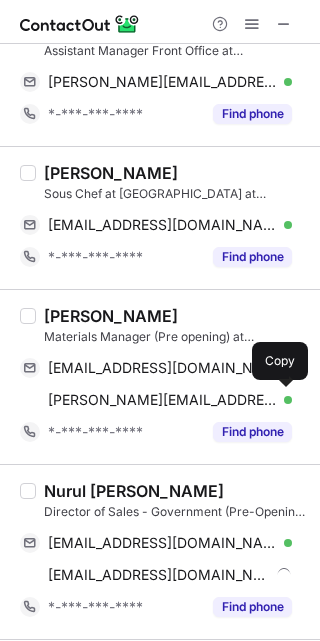 scroll, scrollTop: 3109, scrollLeft: 0, axis: vertical 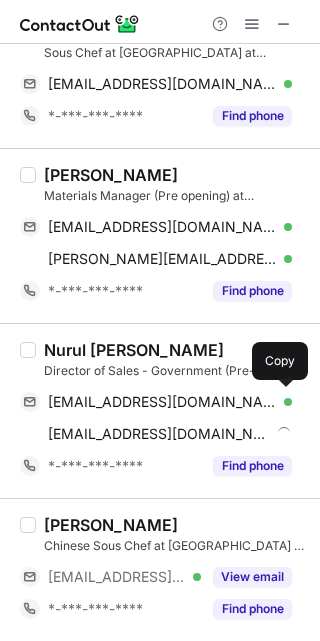 click on "***@hyatt.com" at bounding box center (117, 577) 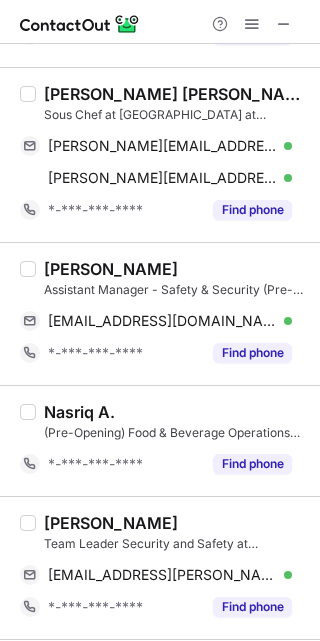 scroll, scrollTop: 0, scrollLeft: 0, axis: both 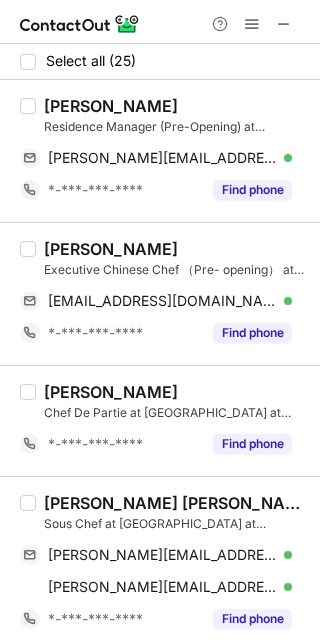 click on "Shirley Bulan" at bounding box center [111, 106] 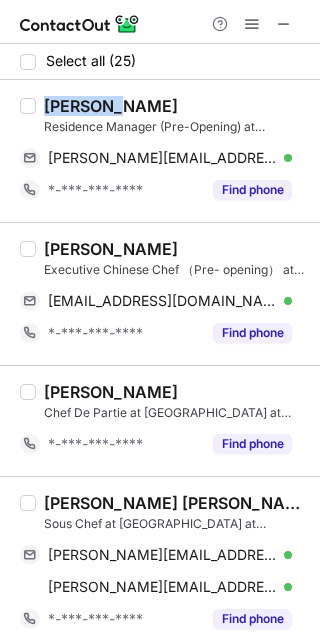 click on "Shirley Bulan" at bounding box center [111, 106] 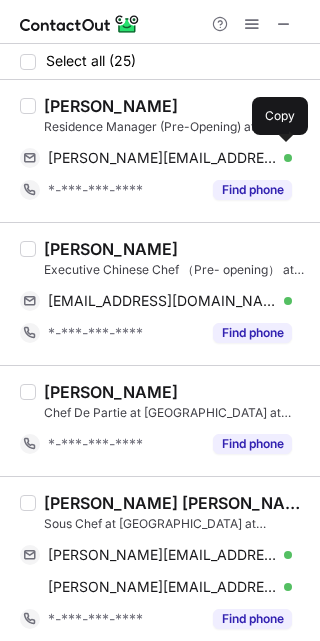 drag, startPoint x: 136, startPoint y: 156, endPoint x: 305, endPoint y: 171, distance: 169.66437 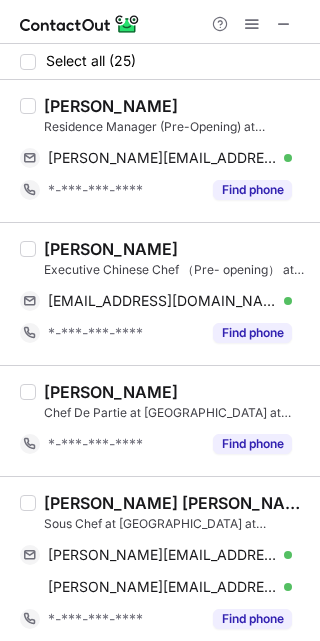 click on "Executive Chinese Chef （Pre- opening） at Hyatt Regency Kuala Lumpur at KL Midtown" at bounding box center (176, 270) 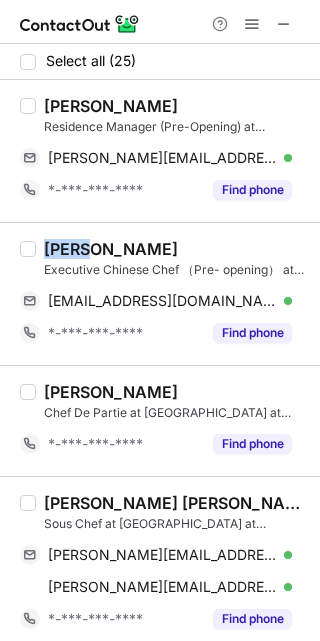 click on "Alan Shao" at bounding box center (111, 249) 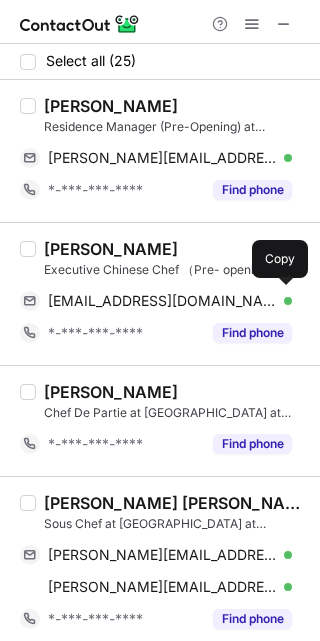 drag, startPoint x: 161, startPoint y: 294, endPoint x: 301, endPoint y: 294, distance: 140 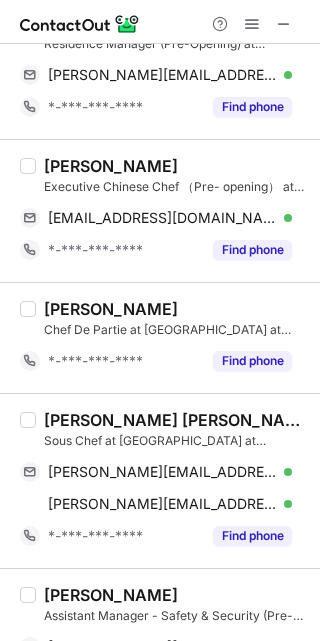 scroll, scrollTop: 150, scrollLeft: 0, axis: vertical 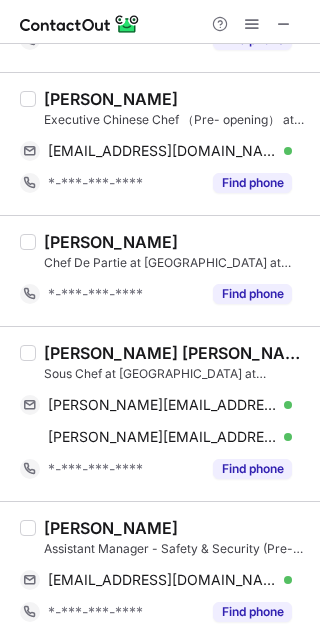 click on "melvin wong kien meng" at bounding box center [176, 353] 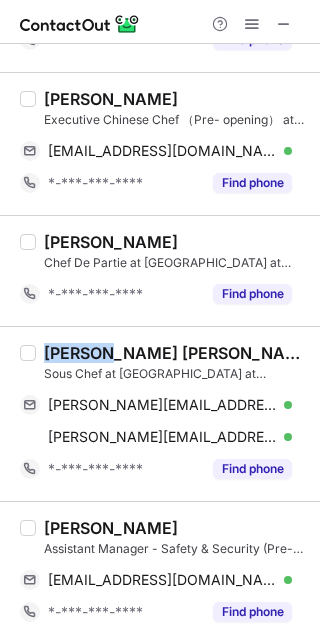 click on "melvin wong kien meng" at bounding box center [176, 353] 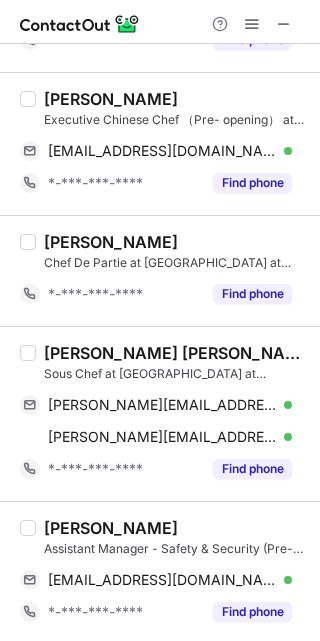 click on "melvin wong kien meng" at bounding box center [176, 353] 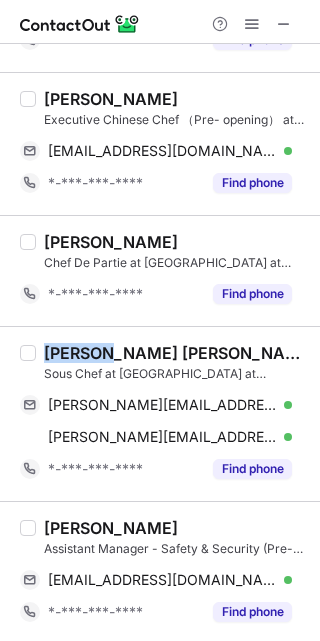 click on "melvin wong kien meng" at bounding box center [176, 353] 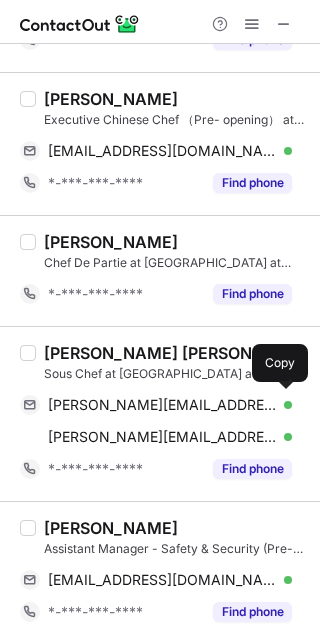 drag, startPoint x: 159, startPoint y: 399, endPoint x: 263, endPoint y: 390, distance: 104.388695 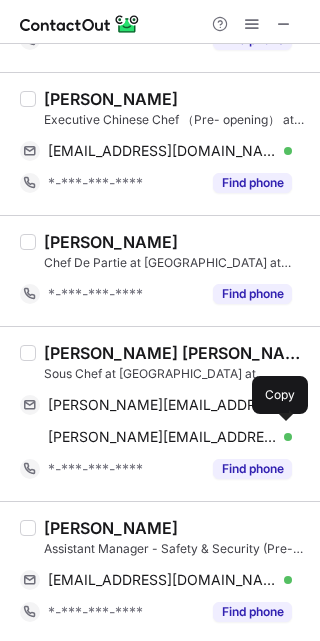 drag, startPoint x: 213, startPoint y: 430, endPoint x: 224, endPoint y: 419, distance: 15.556349 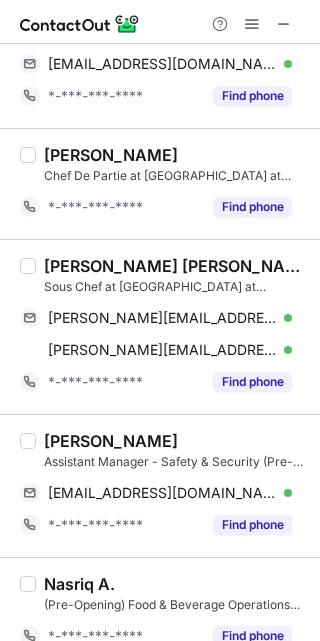 scroll, scrollTop: 450, scrollLeft: 0, axis: vertical 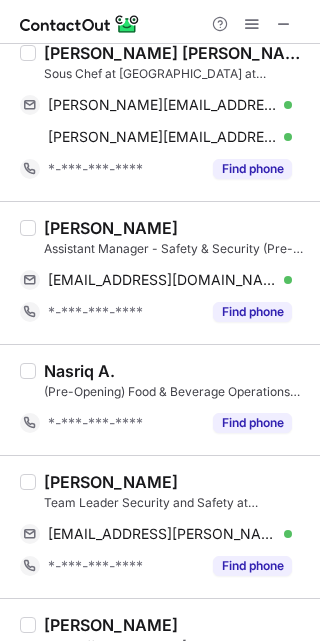 click on "Nabila Azman" at bounding box center (111, 228) 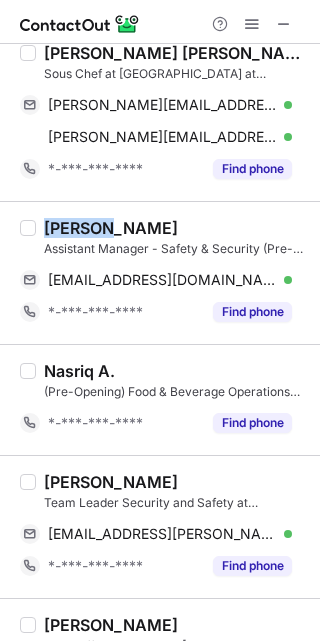 click on "Nabila Azman" at bounding box center [111, 228] 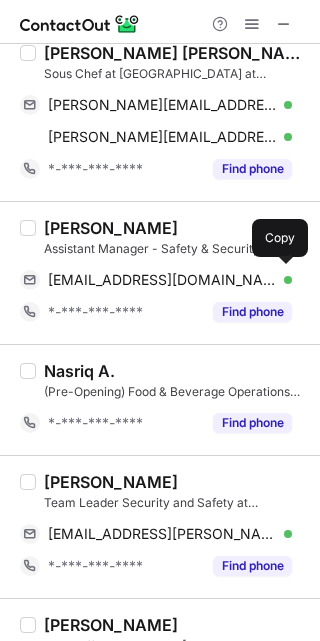 drag, startPoint x: 105, startPoint y: 285, endPoint x: 228, endPoint y: 317, distance: 127.09445 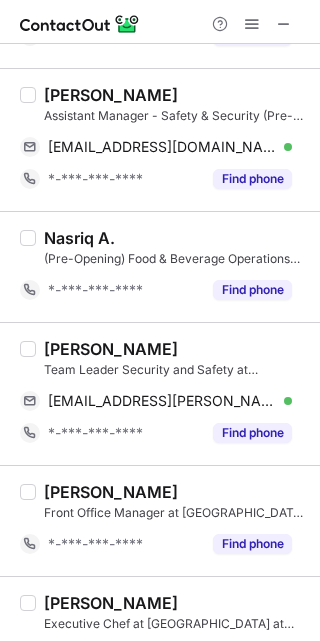 scroll, scrollTop: 750, scrollLeft: 0, axis: vertical 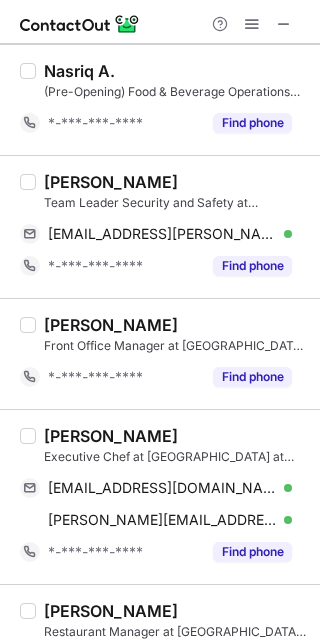 click on "Izzat Hakimi" at bounding box center (111, 182) 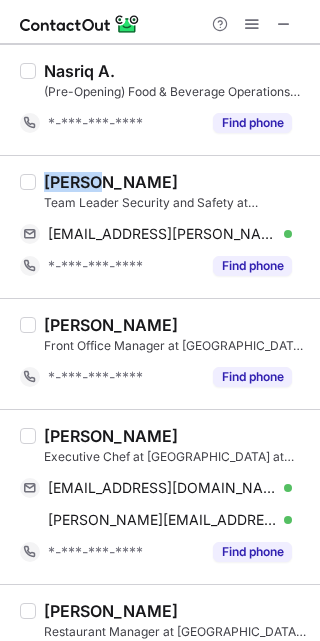 click on "Izzat Hakimi" at bounding box center [111, 182] 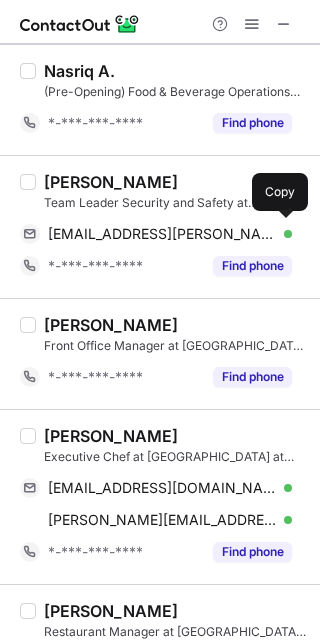 drag, startPoint x: 122, startPoint y: 230, endPoint x: 286, endPoint y: 304, distance: 179.92221 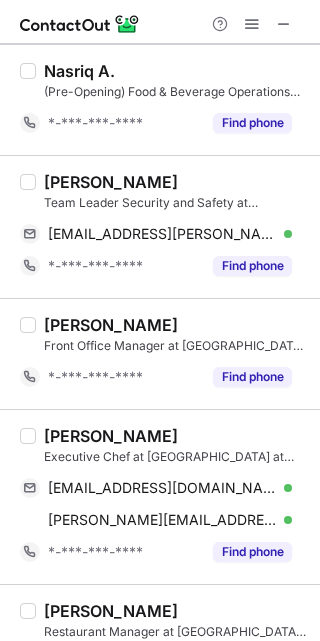 click on "Jonas Juchli" at bounding box center (111, 436) 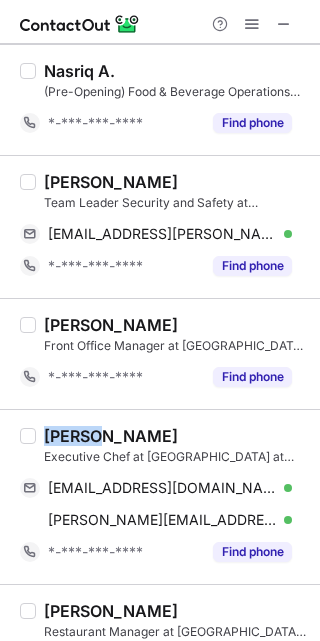 click on "Jonas Juchli" at bounding box center (111, 436) 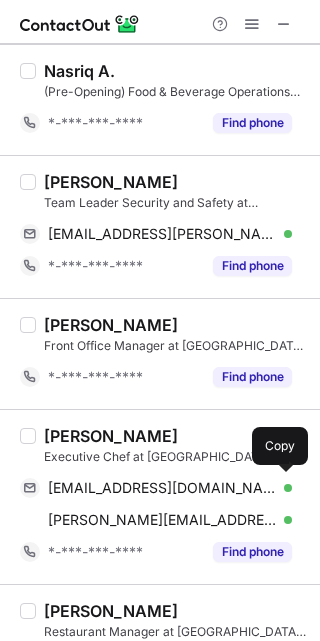 drag, startPoint x: 110, startPoint y: 486, endPoint x: 304, endPoint y: 511, distance: 195.60419 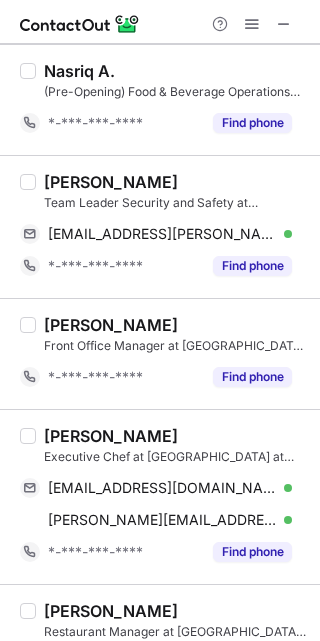 drag, startPoint x: 149, startPoint y: 525, endPoint x: 305, endPoint y: 527, distance: 156.01282 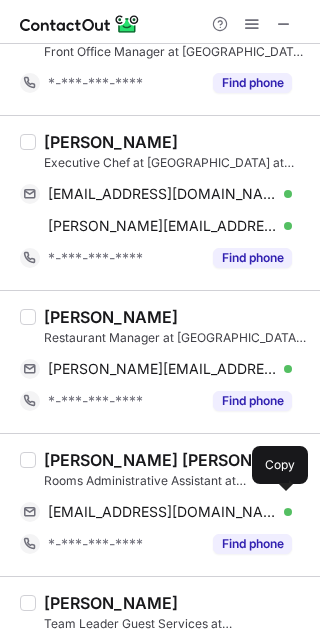 scroll, scrollTop: 1050, scrollLeft: 0, axis: vertical 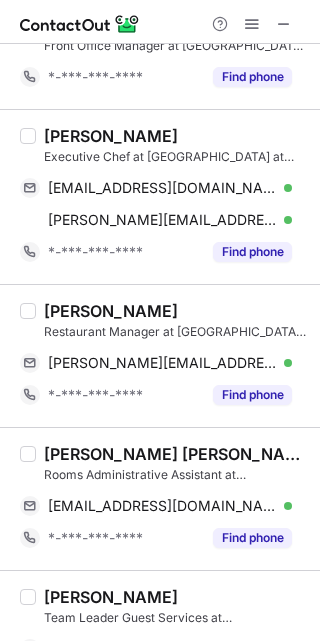 click on "Emma Johari" at bounding box center (111, 311) 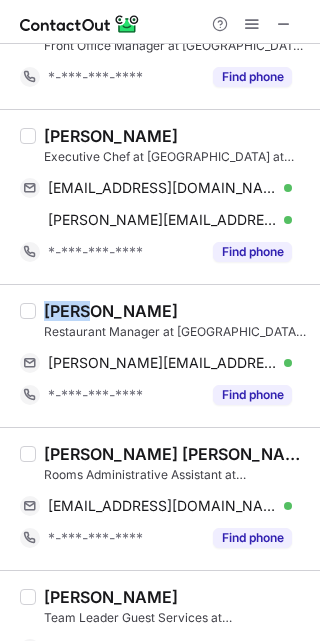 click on "Emma Johari" at bounding box center (111, 311) 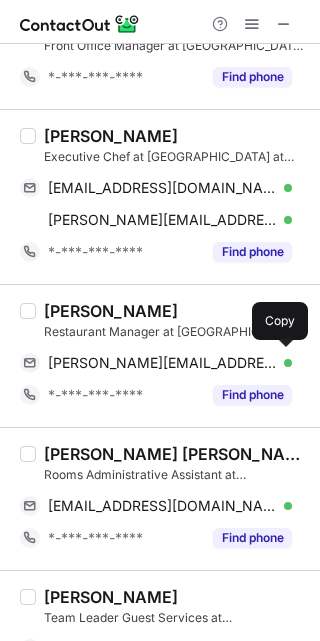 drag, startPoint x: 138, startPoint y: 361, endPoint x: 224, endPoint y: 418, distance: 103.17461 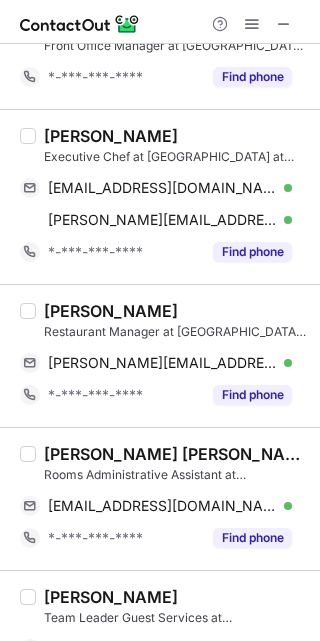 click on "Amira Emilia Nazirah Nazarudin" at bounding box center (176, 454) 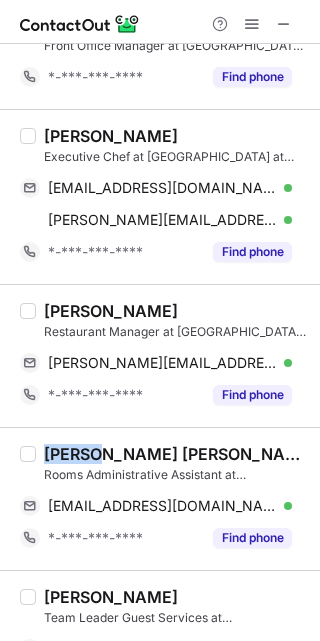 click on "Amira Emilia Nazirah Nazarudin" at bounding box center (176, 454) 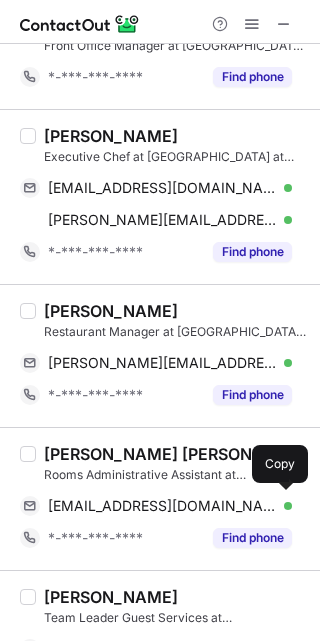 drag, startPoint x: 139, startPoint y: 510, endPoint x: 281, endPoint y: 560, distance: 150.54567 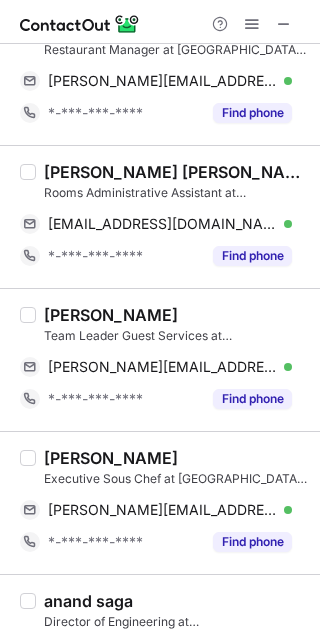 scroll, scrollTop: 1350, scrollLeft: 0, axis: vertical 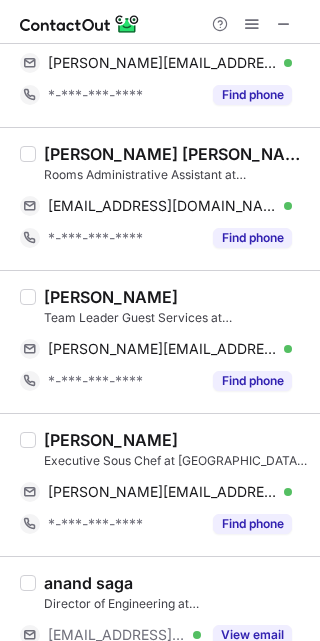 click on "Muhammad Azmi Zainal" at bounding box center (111, 297) 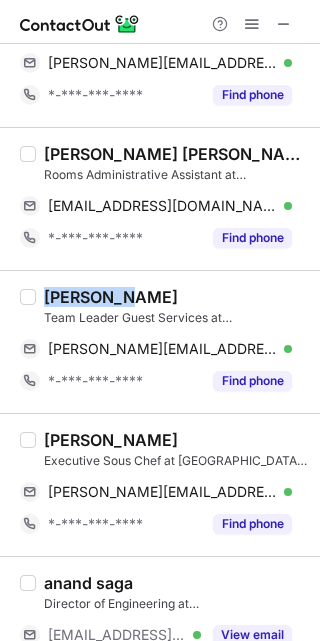 click on "Muhammad Azmi Zainal" at bounding box center [111, 297] 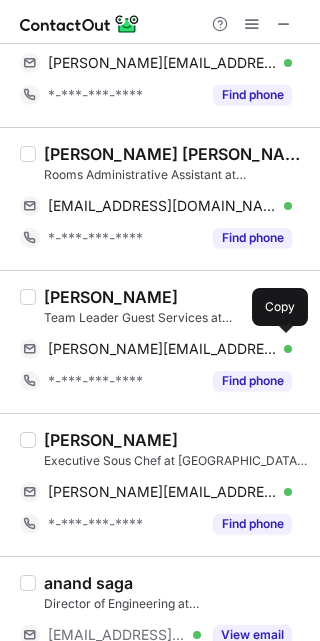 drag, startPoint x: 101, startPoint y: 353, endPoint x: 178, endPoint y: 368, distance: 78.44743 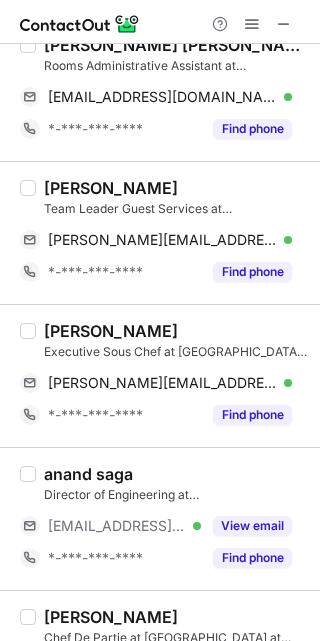 scroll, scrollTop: 1500, scrollLeft: 0, axis: vertical 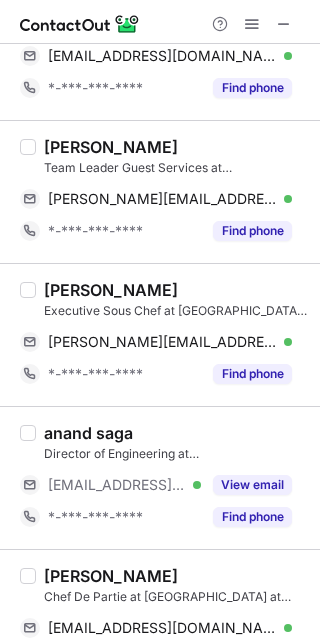 click on "David Soh" at bounding box center [111, 290] 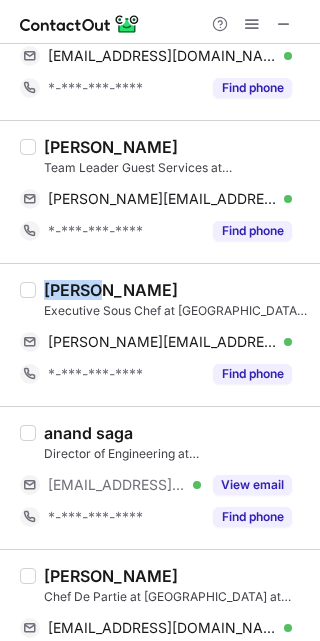 click on "David Soh" at bounding box center (111, 290) 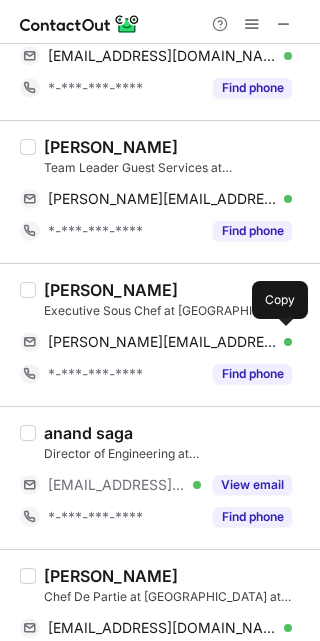 drag, startPoint x: 110, startPoint y: 342, endPoint x: 263, endPoint y: 427, distance: 175.02571 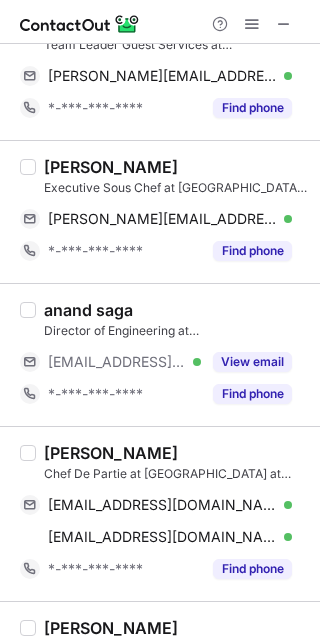 scroll, scrollTop: 1800, scrollLeft: 0, axis: vertical 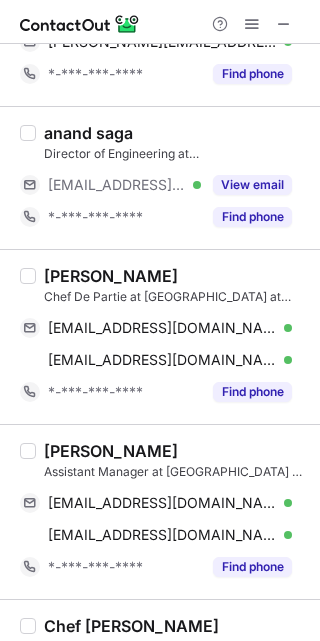 click on "Ikhmal Hakim" at bounding box center [111, 276] 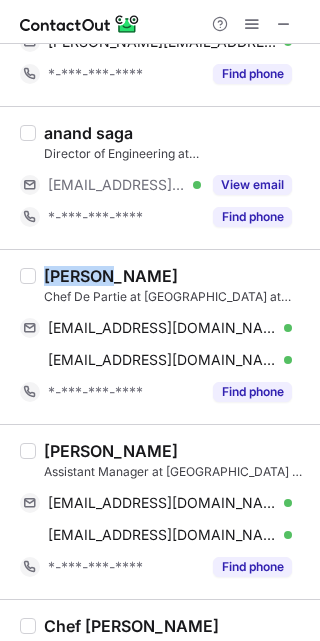 click on "Ikhmal Hakim" at bounding box center (111, 276) 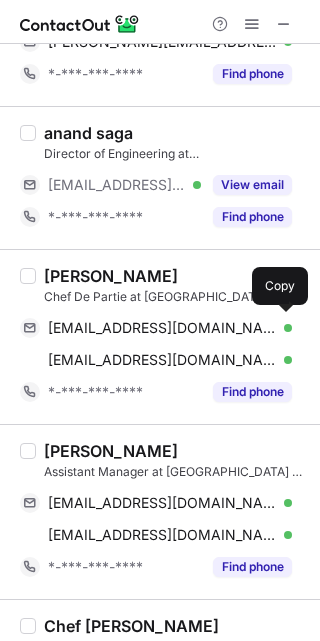 drag, startPoint x: 153, startPoint y: 329, endPoint x: 291, endPoint y: 444, distance: 179.63574 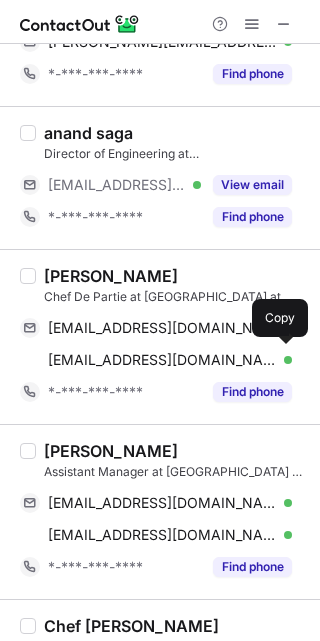 click on "ikhmal.hakim@hyatt.com" at bounding box center [162, 360] 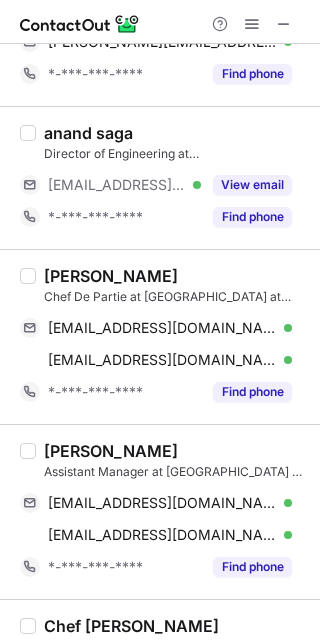 click on "Adib Iskandar" at bounding box center (111, 451) 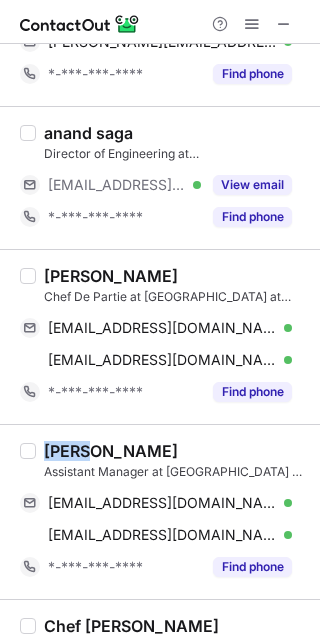 click on "Adib Iskandar" at bounding box center (111, 451) 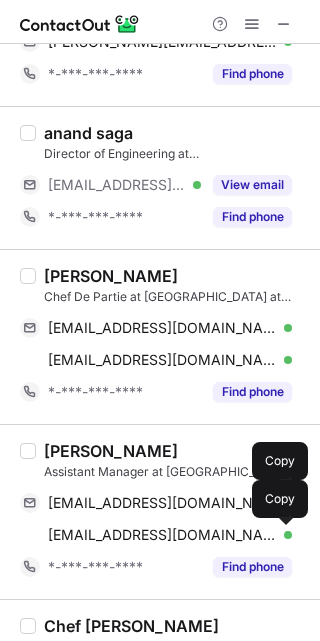 drag, startPoint x: 199, startPoint y: 494, endPoint x: 313, endPoint y: 517, distance: 116.297035 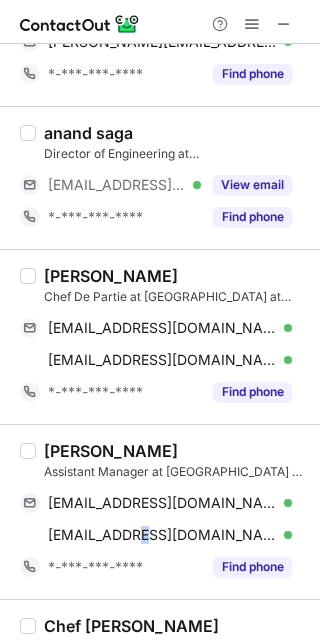drag, startPoint x: 127, startPoint y: 537, endPoint x: 278, endPoint y: 535, distance: 151.01324 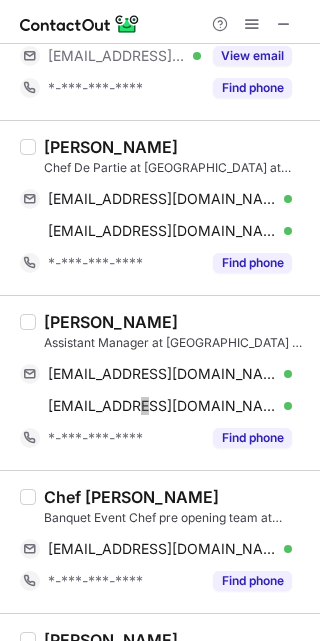 scroll, scrollTop: 2100, scrollLeft: 0, axis: vertical 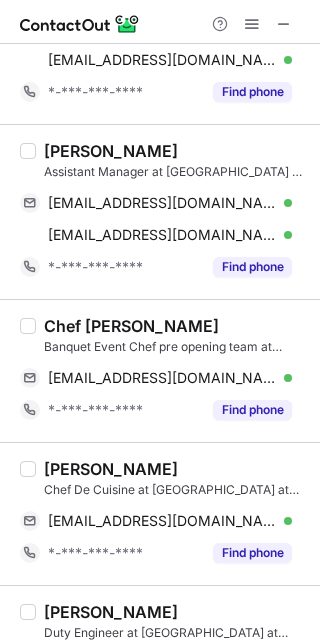 click on "jordan mah" at bounding box center [111, 469] 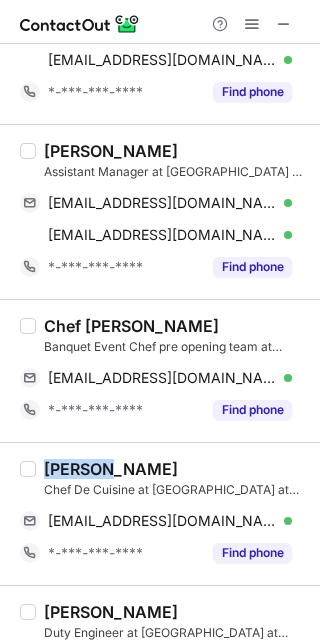 click on "jordan mah" at bounding box center [111, 469] 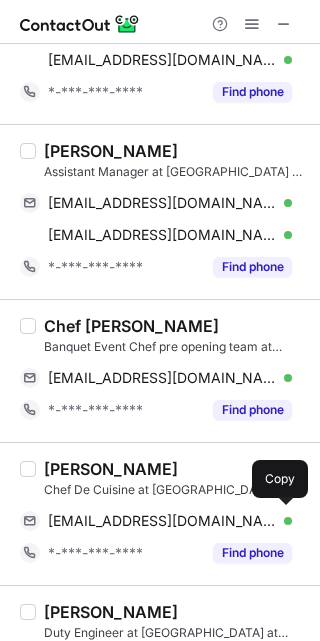 drag, startPoint x: 119, startPoint y: 523, endPoint x: 298, endPoint y: 559, distance: 182.58423 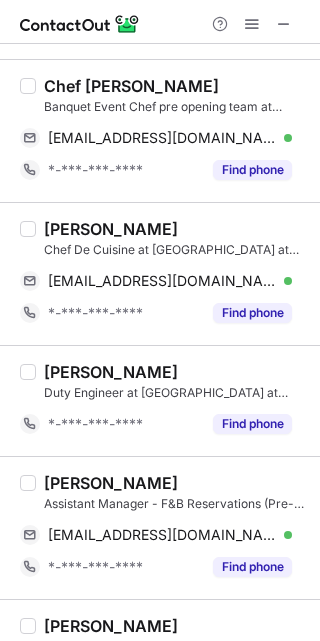 scroll, scrollTop: 2400, scrollLeft: 0, axis: vertical 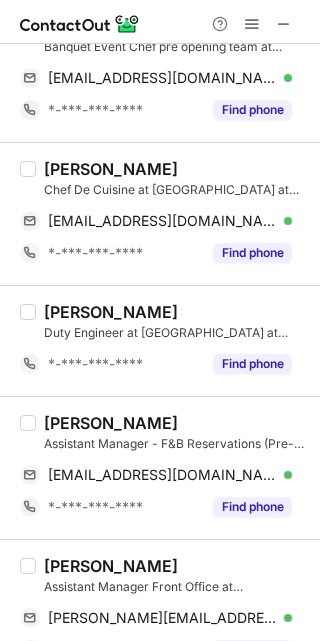 click on "Faiz Karim" at bounding box center [111, 423] 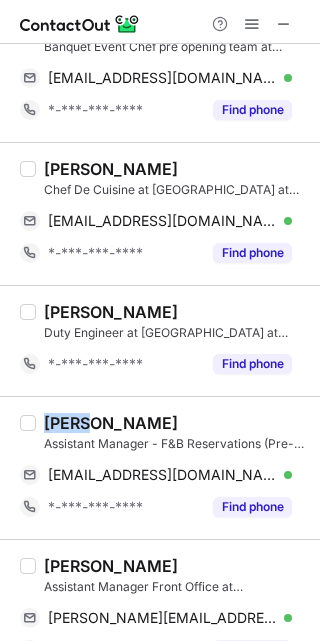 click on "Faiz Karim" at bounding box center [111, 423] 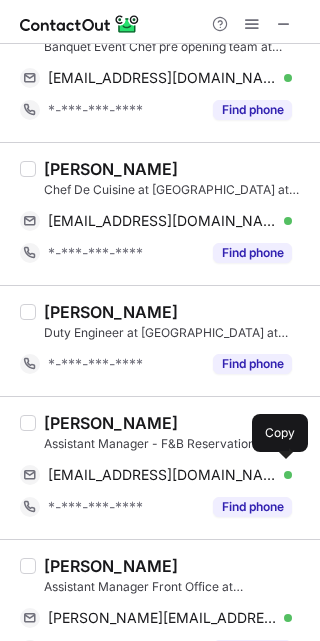 drag, startPoint x: 152, startPoint y: 474, endPoint x: 314, endPoint y: 545, distance: 176.87566 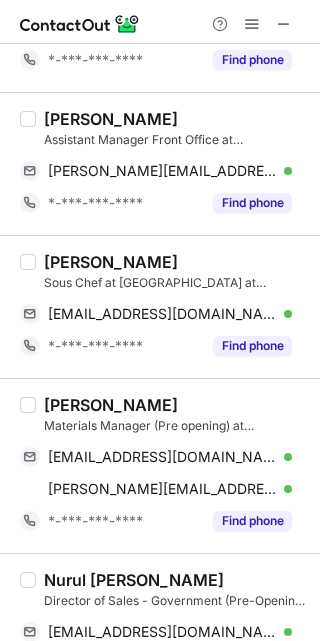 scroll, scrollTop: 2850, scrollLeft: 0, axis: vertical 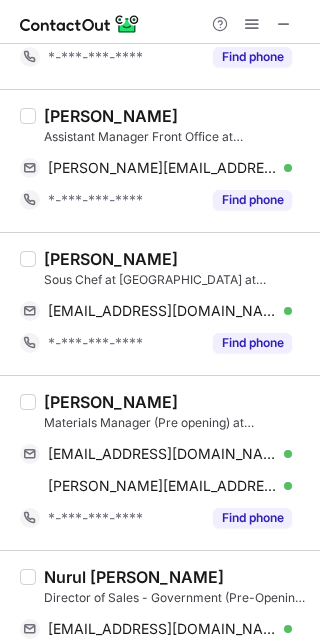 click on "Michelle Goh" at bounding box center [111, 402] 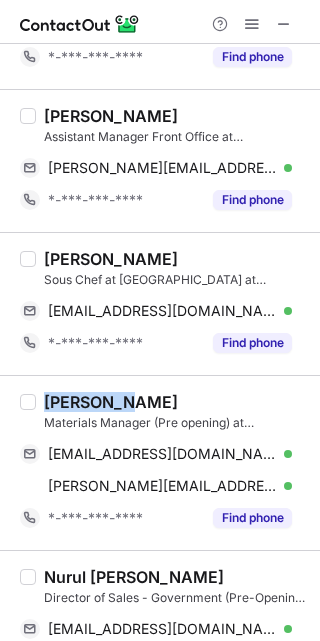click on "Michelle Goh" at bounding box center [111, 402] 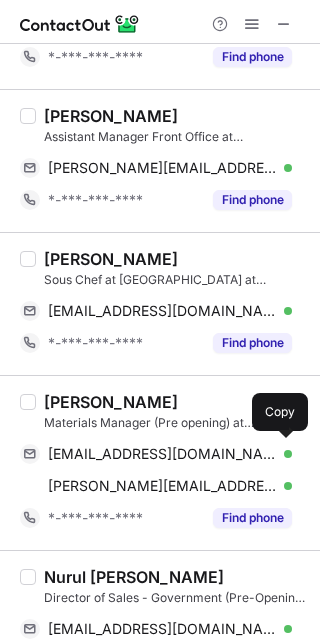 drag, startPoint x: 171, startPoint y: 450, endPoint x: 290, endPoint y: 474, distance: 121.39605 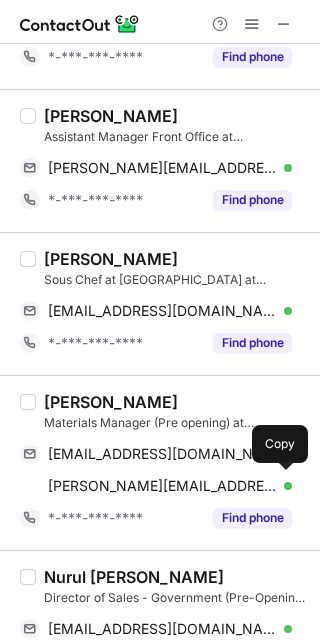drag, startPoint x: 208, startPoint y: 484, endPoint x: 305, endPoint y: 520, distance: 103.46497 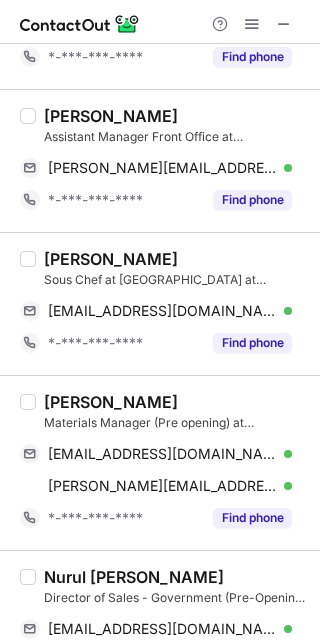 scroll, scrollTop: 3000, scrollLeft: 0, axis: vertical 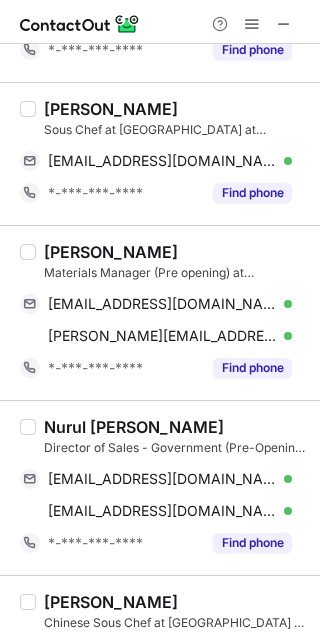 click on "Nurul Wazwani Hassan" at bounding box center (134, 427) 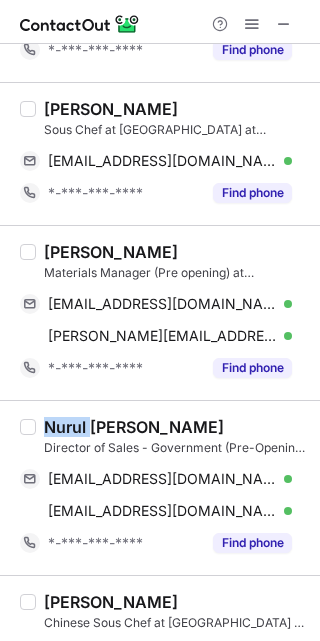 click on "Nurul Wazwani Hassan" at bounding box center [134, 427] 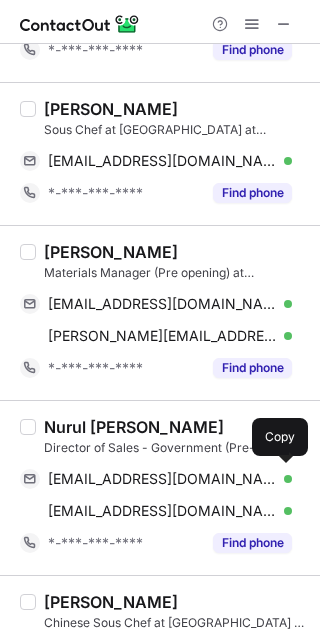 click on "nurulwazwani1978@gmail.com" at bounding box center [162, 479] 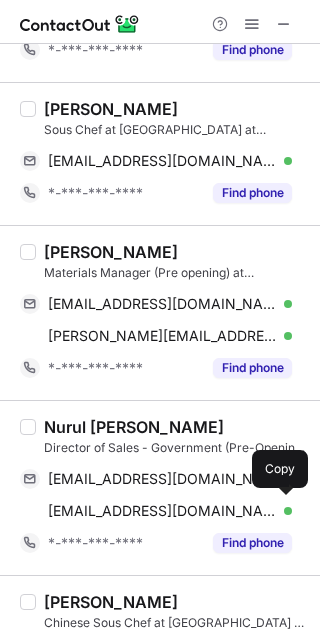 drag, startPoint x: 187, startPoint y: 513, endPoint x: 290, endPoint y: 555, distance: 111.233986 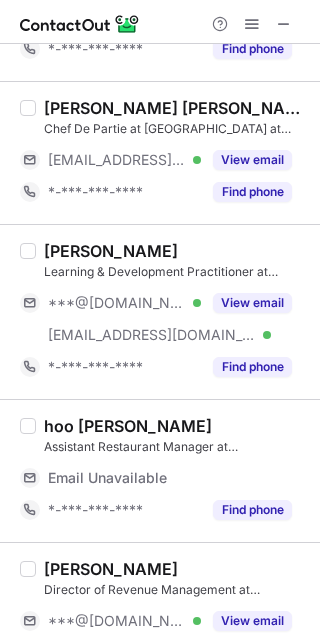 scroll, scrollTop: 0, scrollLeft: 0, axis: both 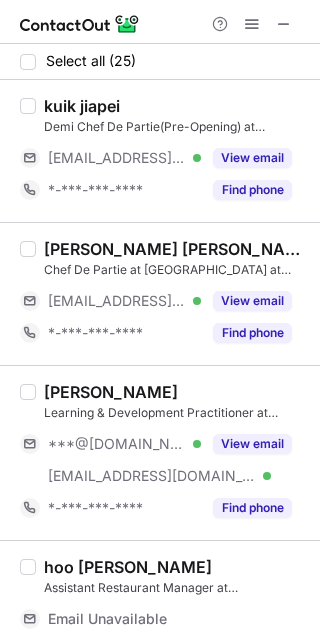 click on "***@gmail.com" at bounding box center (117, 444) 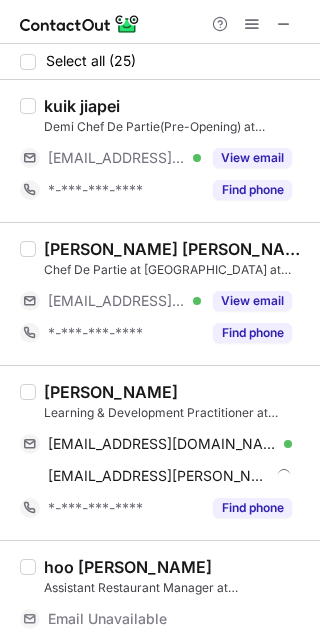 click on "Sunny Khem" at bounding box center [111, 392] 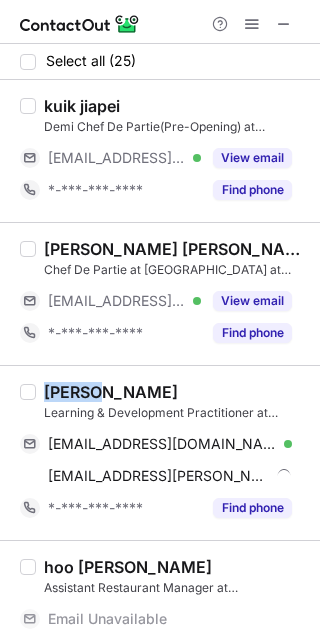 click on "Sunny Khem" at bounding box center [111, 392] 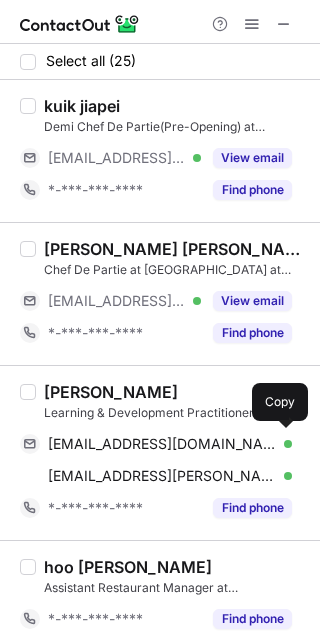 click on "khemsunny@gmail.com" at bounding box center [162, 444] 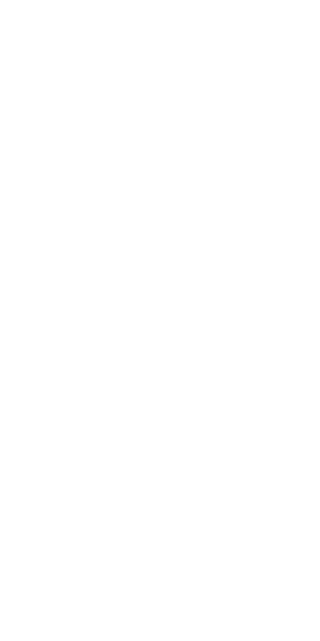 scroll, scrollTop: 0, scrollLeft: 0, axis: both 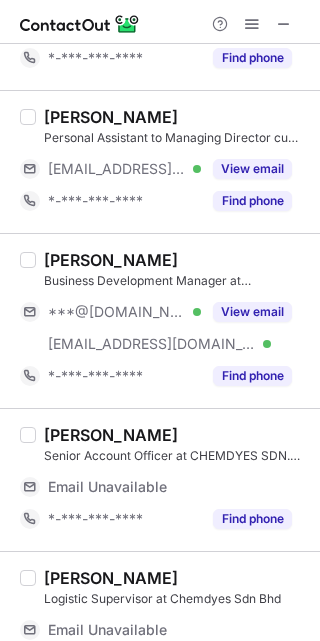 click on "***@yahoo.co.uk" at bounding box center (117, 312) 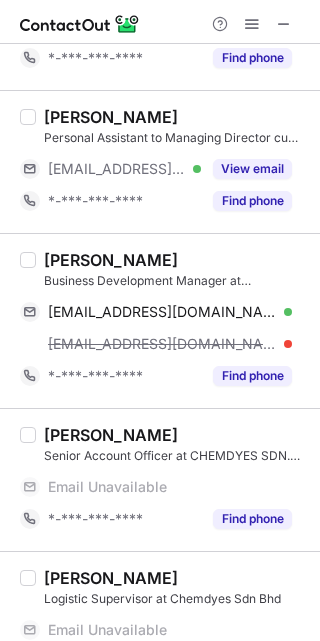 click on "anas rizal" at bounding box center (111, 260) 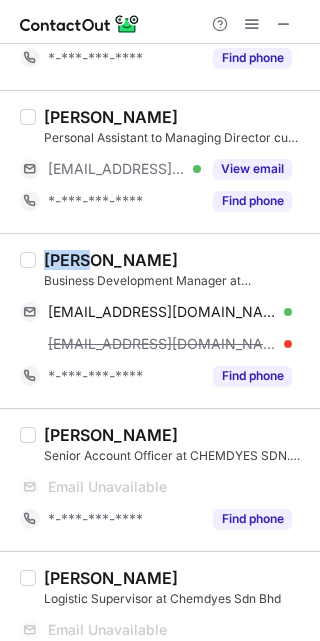 click on "anas rizal" at bounding box center [111, 260] 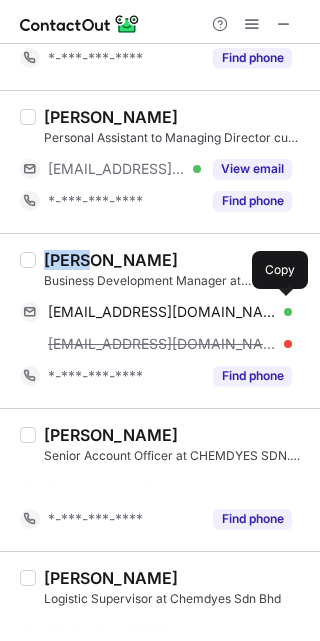 scroll, scrollTop: 418, scrollLeft: 0, axis: vertical 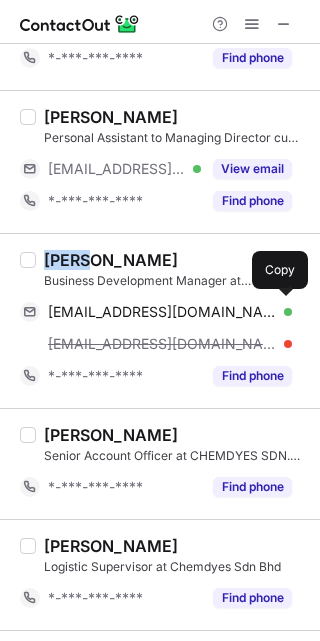 copy on "anas" 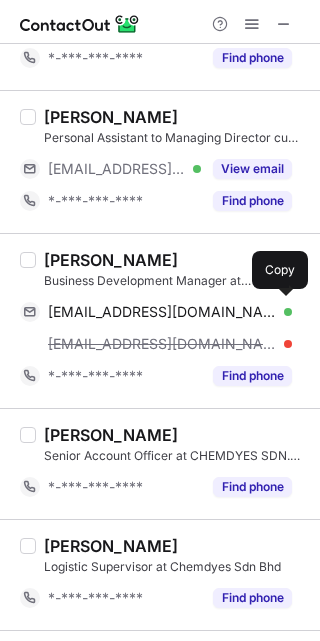 drag, startPoint x: 125, startPoint y: 306, endPoint x: 289, endPoint y: 379, distance: 179.51323 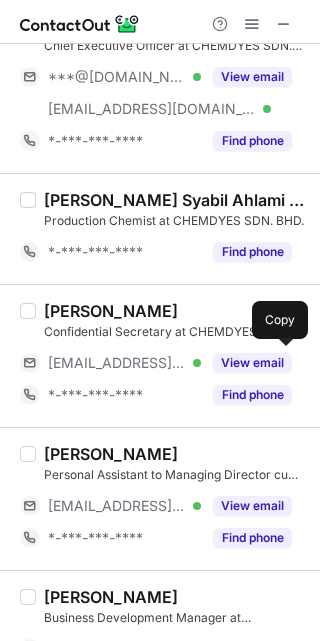 scroll, scrollTop: 68, scrollLeft: 0, axis: vertical 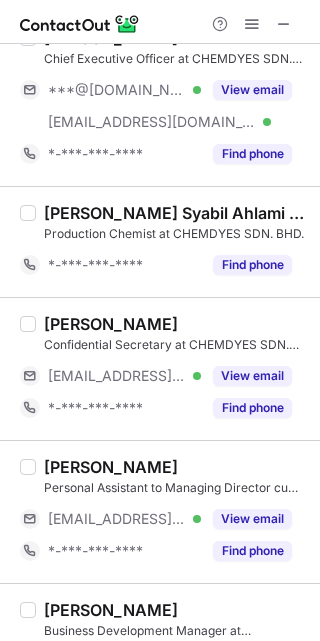 click on "***@chemdyes.com.my" at bounding box center [117, 376] 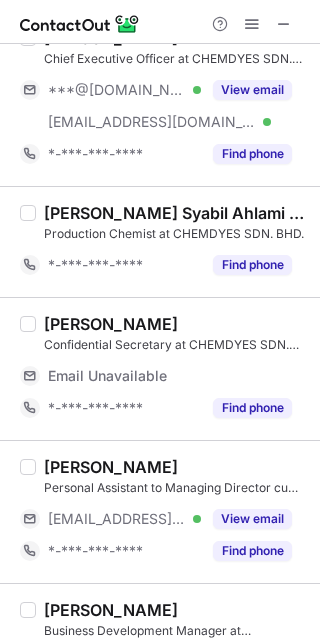 click on "***@chemdyes.com.my" at bounding box center (117, 519) 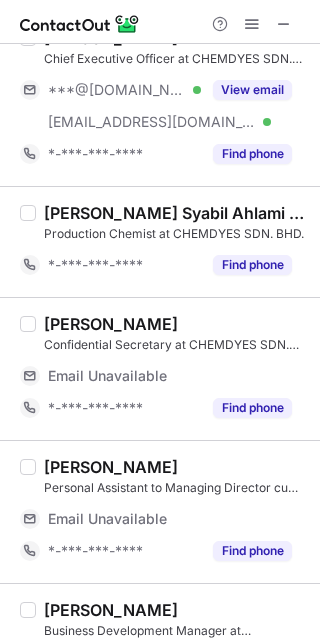 scroll, scrollTop: 0, scrollLeft: 0, axis: both 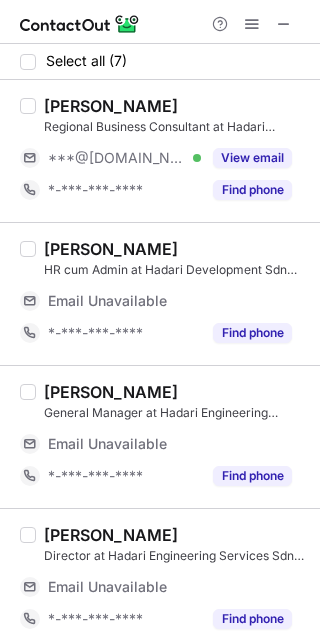 click on "***@[DOMAIN_NAME]" at bounding box center [117, 158] 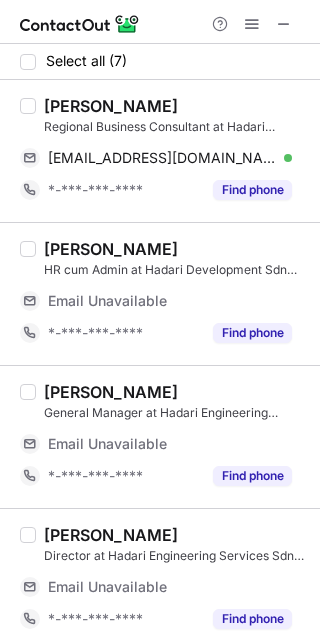 click on "[PERSON_NAME]" at bounding box center (111, 106) 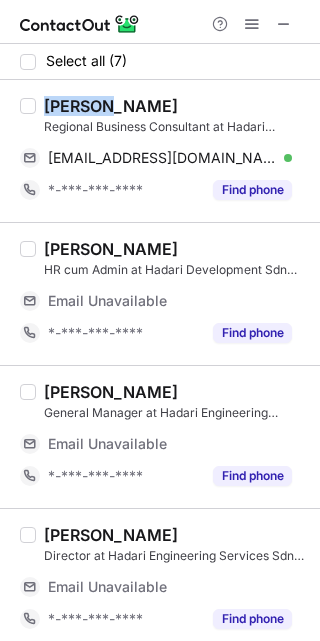 click on "[PERSON_NAME]" at bounding box center (111, 106) 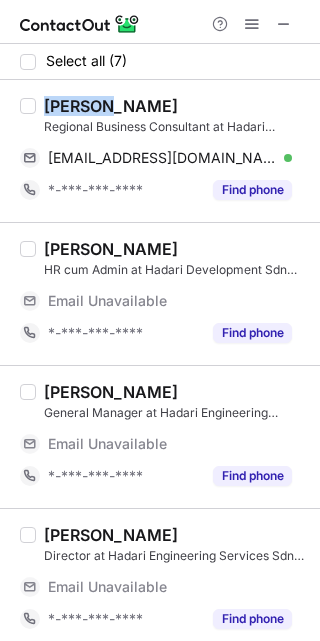 copy on "[PERSON_NAME]" 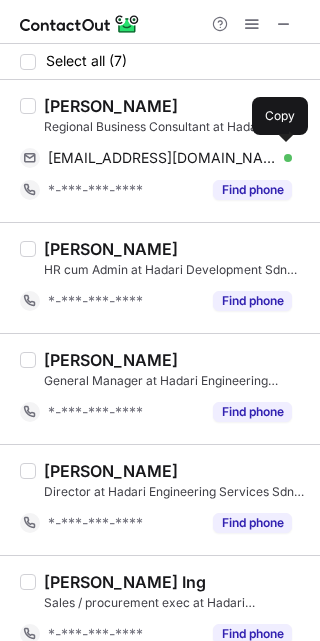 click on "[EMAIL_ADDRESS][DOMAIN_NAME]" at bounding box center (162, 158) 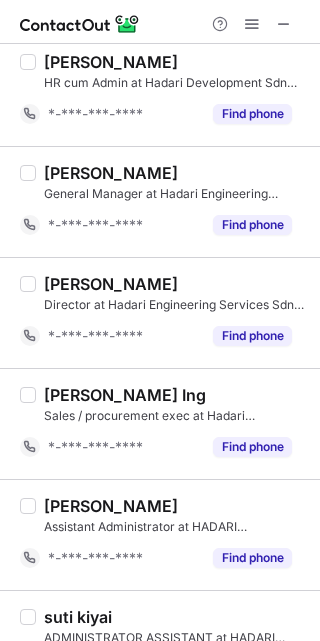 scroll, scrollTop: 247, scrollLeft: 0, axis: vertical 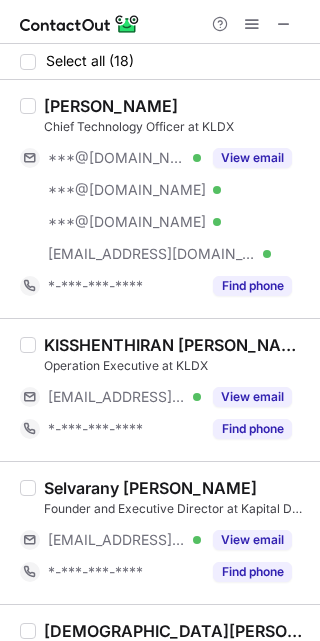 click on "***@gmail.com" at bounding box center [117, 158] 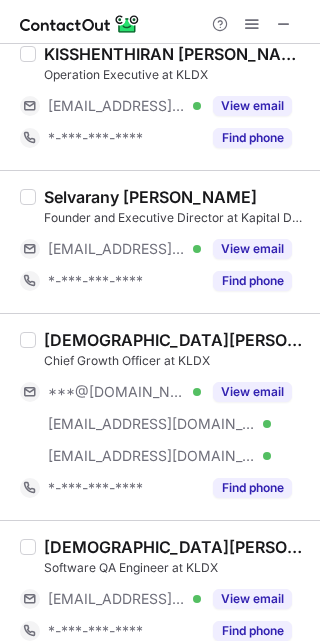 scroll, scrollTop: 300, scrollLeft: 0, axis: vertical 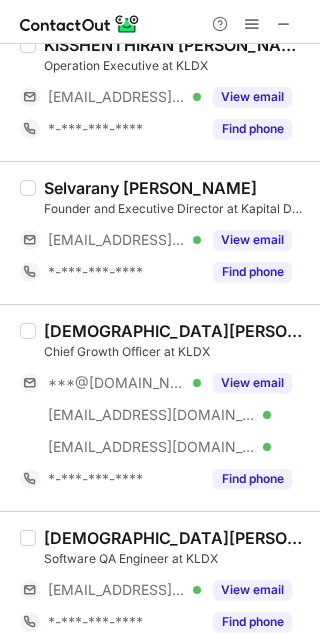 click on "***@gmail.com" at bounding box center [117, 383] 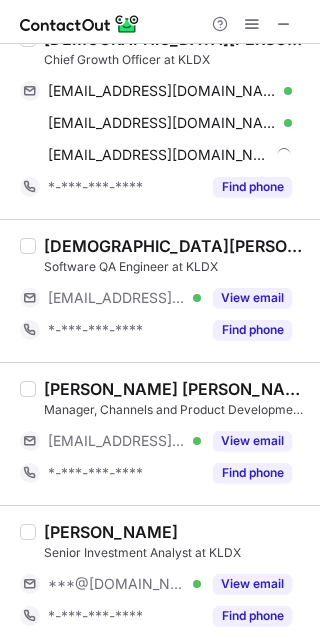 scroll, scrollTop: 600, scrollLeft: 0, axis: vertical 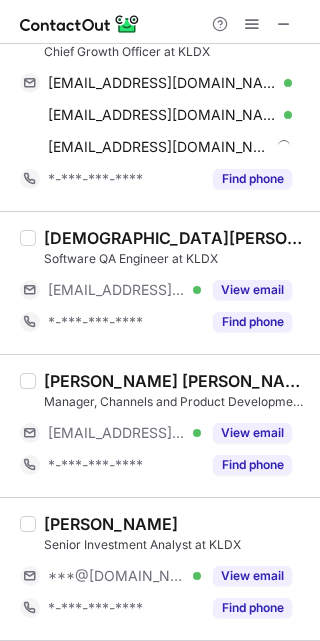 drag, startPoint x: 122, startPoint y: 577, endPoint x: 122, endPoint y: 560, distance: 17 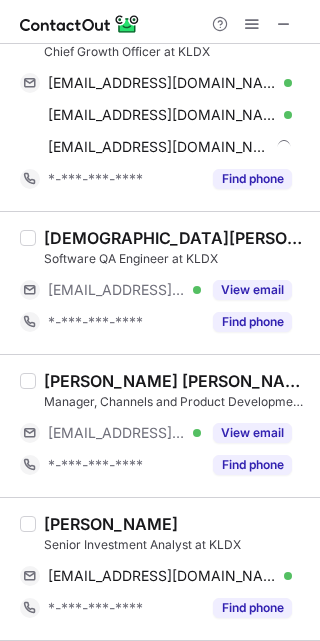 click on "***@kapitaldx.com" at bounding box center [117, 433] 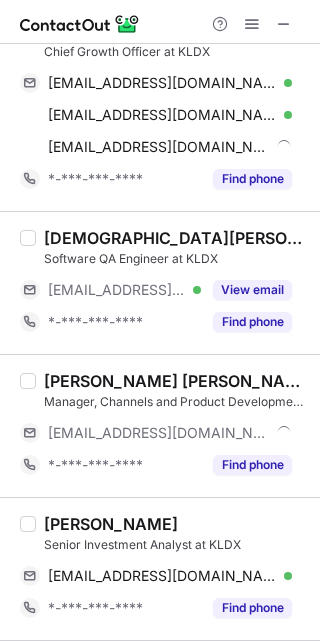 click on "***@kapitaldx.com Verified" at bounding box center (110, 290) 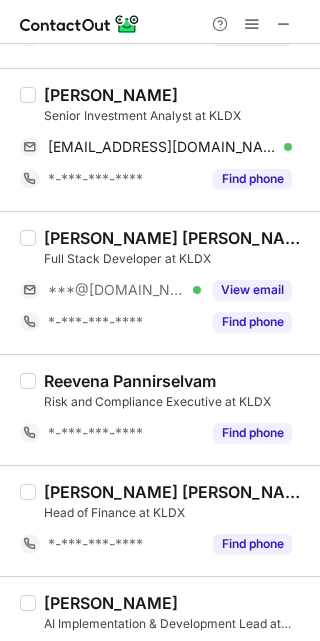 scroll, scrollTop: 1200, scrollLeft: 0, axis: vertical 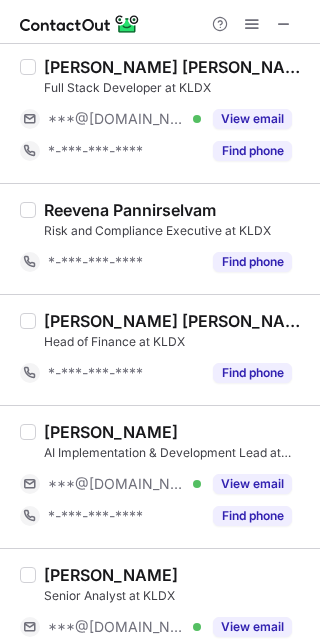 click on "***@[DOMAIN_NAME]" at bounding box center (117, 484) 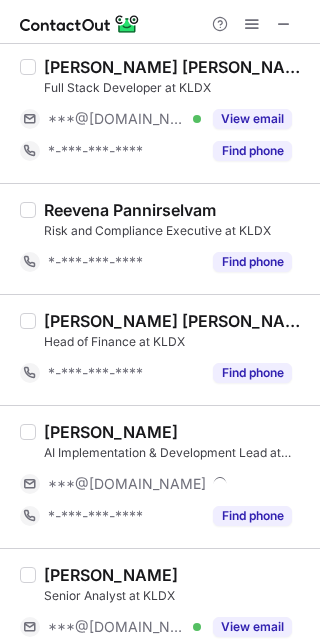 scroll, scrollTop: 1500, scrollLeft: 0, axis: vertical 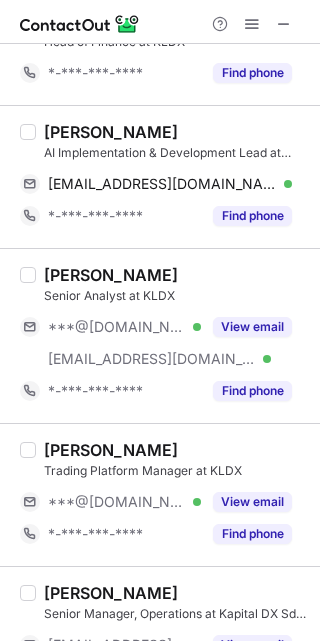 click on "Adam Fidel Senior Analyst at KLDX ***@gmail.com Verified ***@kapitaldx.com Verified View email *-***-***-**** Find phone" at bounding box center [172, 336] 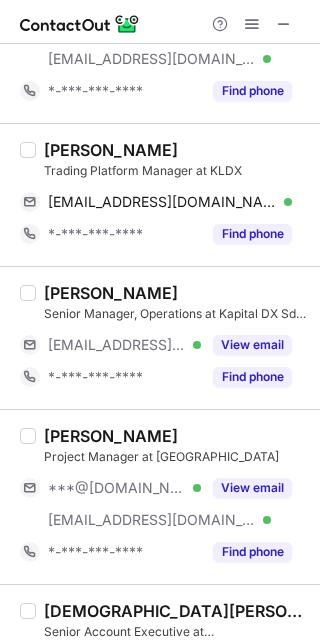 scroll, scrollTop: 1500, scrollLeft: 0, axis: vertical 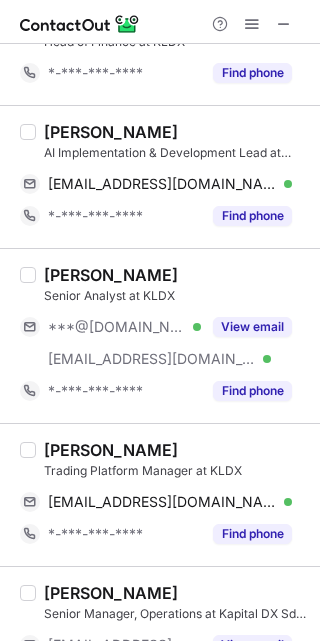 click on "***@gmail.com" at bounding box center [117, 327] 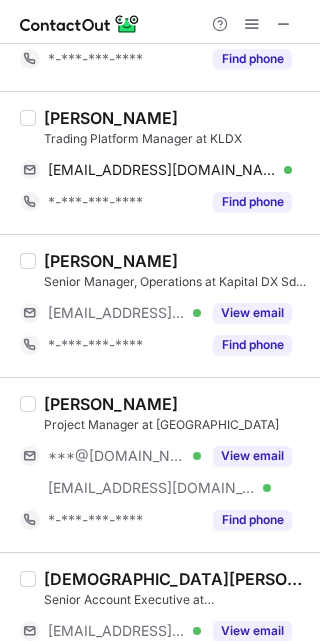 scroll, scrollTop: 1768, scrollLeft: 0, axis: vertical 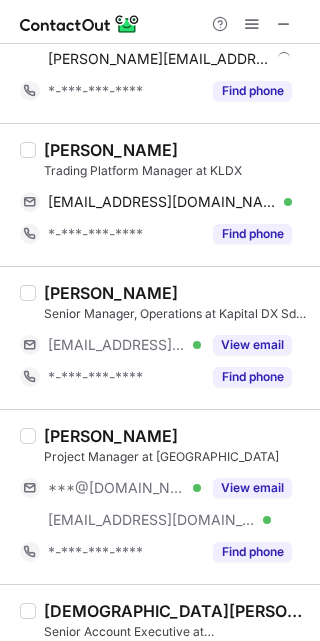 click on "***@gmail.com" at bounding box center [117, 488] 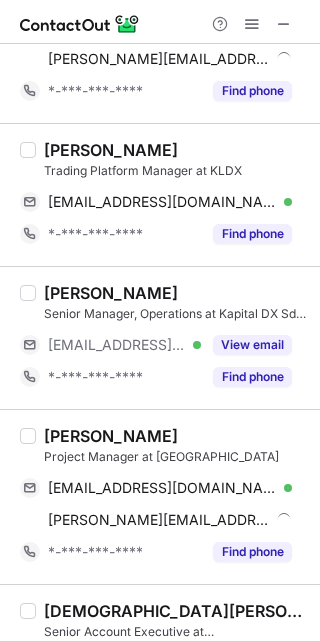 click on "***@kapitaldx.com" at bounding box center [117, 345] 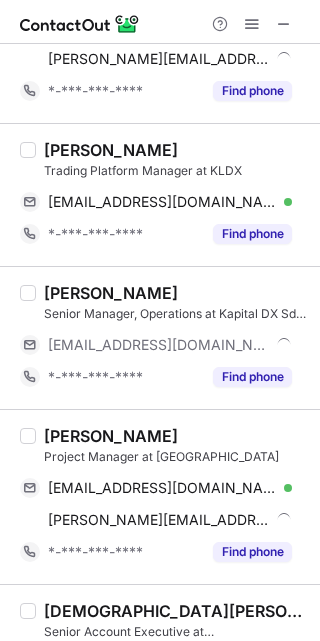 scroll, scrollTop: 2068, scrollLeft: 0, axis: vertical 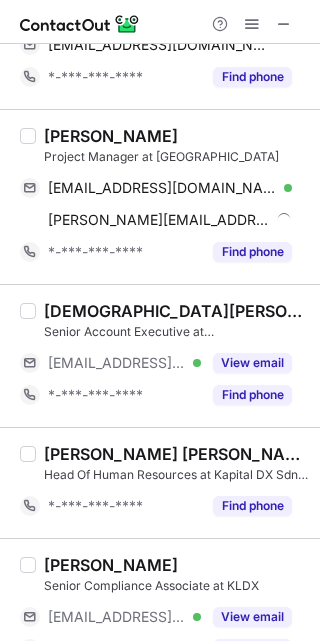 click on "***@kapitaldx.com" at bounding box center [117, 363] 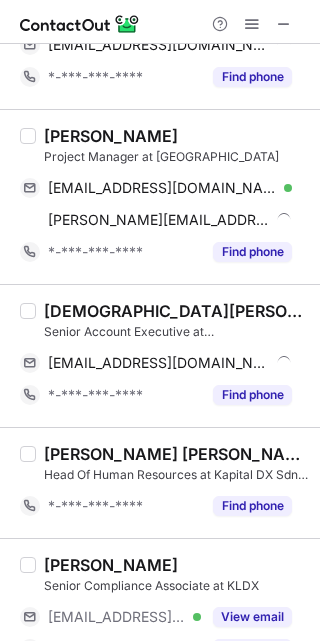 drag, startPoint x: 132, startPoint y: 598, endPoint x: 130, endPoint y: 562, distance: 36.05551 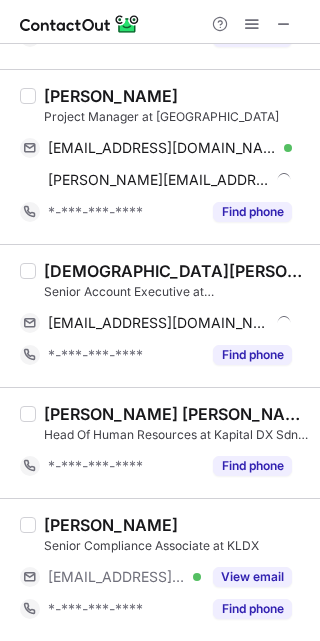 click on "***@kapitaldx.com" at bounding box center (117, 577) 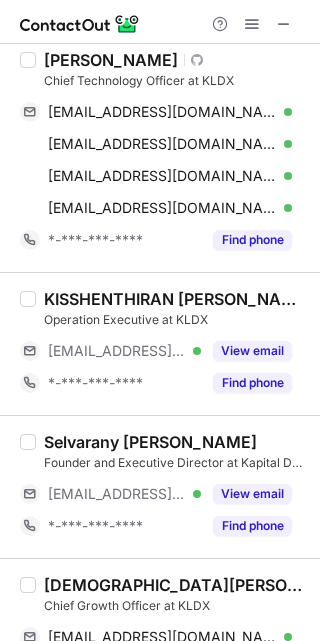 scroll, scrollTop: 0, scrollLeft: 0, axis: both 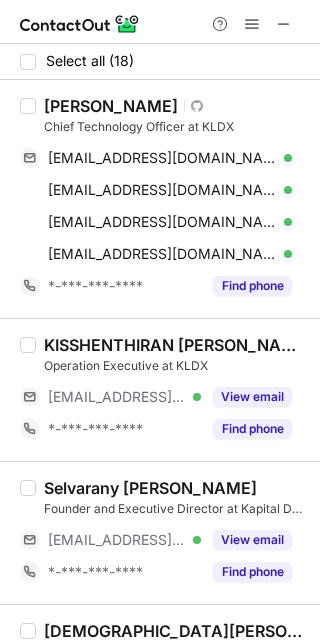click on "Wing Yuen Loon" at bounding box center (111, 106) 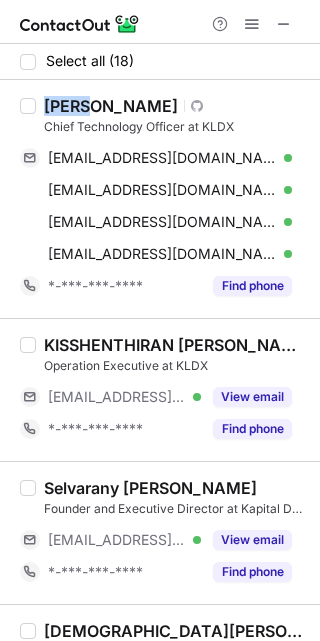 click on "Wing Yuen Loon" at bounding box center (111, 106) 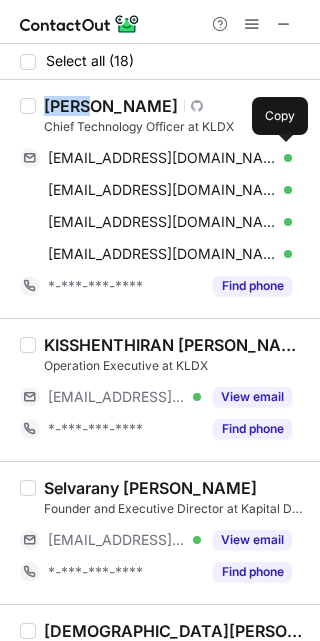 drag, startPoint x: 142, startPoint y: 160, endPoint x: 292, endPoint y: 304, distance: 207.93268 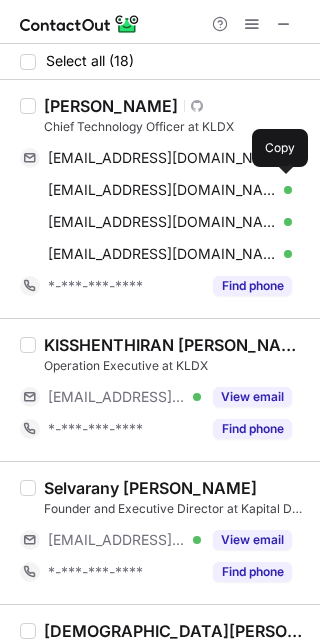 drag, startPoint x: 131, startPoint y: 189, endPoint x: 225, endPoint y: 253, distance: 113.71895 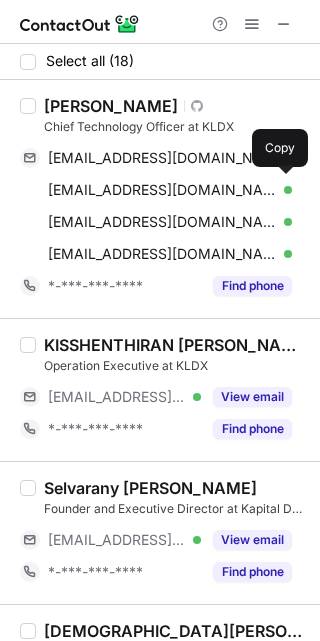 drag, startPoint x: 137, startPoint y: 192, endPoint x: 314, endPoint y: 333, distance: 226.29626 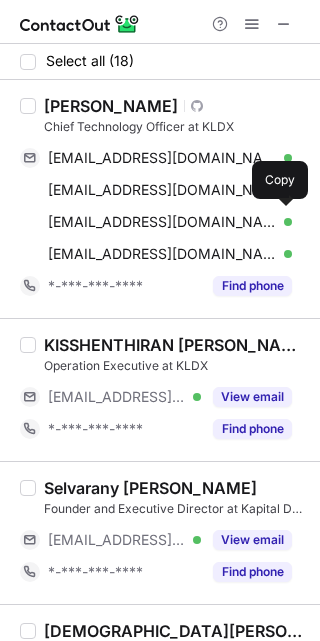 click on "wingyuen.loon@yahoo.com" at bounding box center [162, 222] 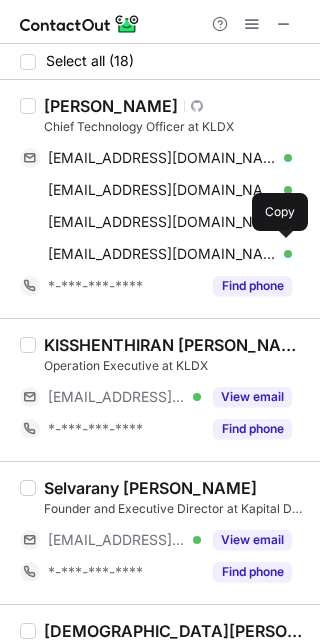 drag, startPoint x: 150, startPoint y: 257, endPoint x: 280, endPoint y: 315, distance: 142.35168 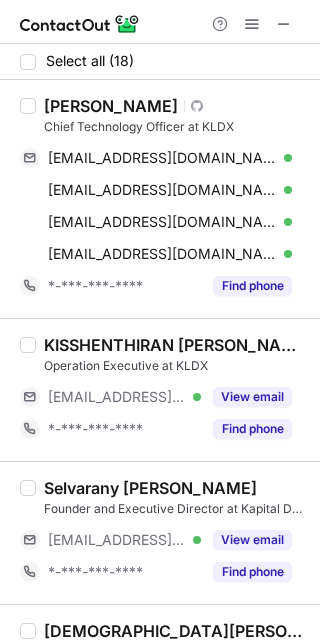 click on "***@kapitaldx.com" at bounding box center (117, 397) 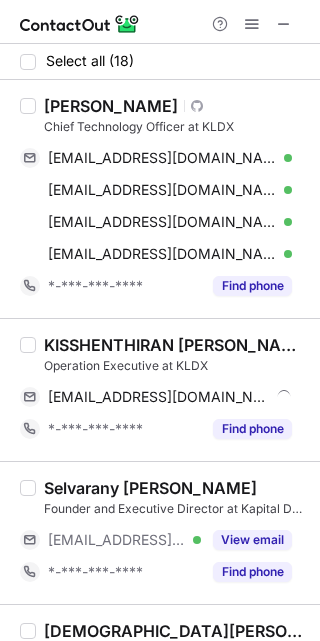 click on "***@kapitaldx.com" at bounding box center [117, 540] 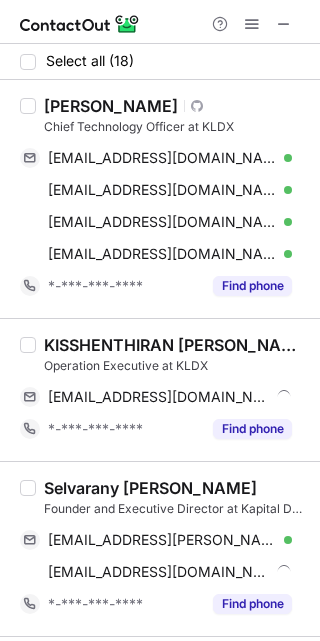 click on "KISSHENTHIRAN SARAVANAN" at bounding box center [176, 345] 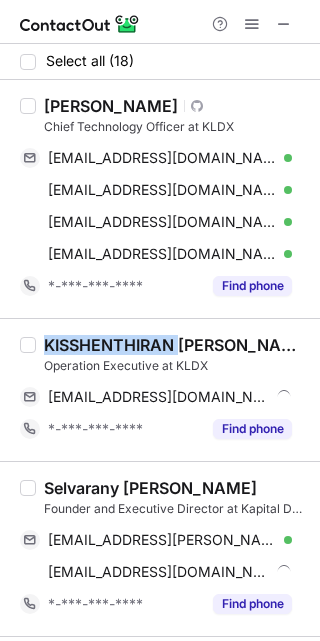 click on "KISSHENTHIRAN SARAVANAN" at bounding box center (176, 345) 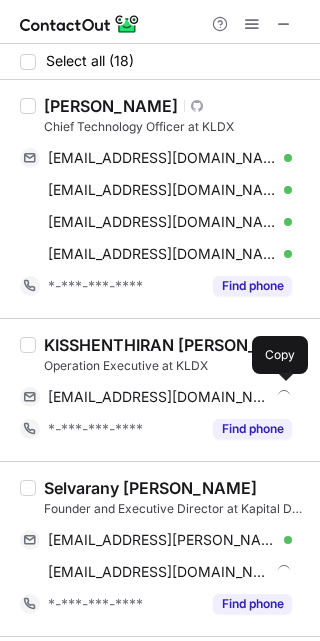 drag, startPoint x: 185, startPoint y: 400, endPoint x: 223, endPoint y: 407, distance: 38.63936 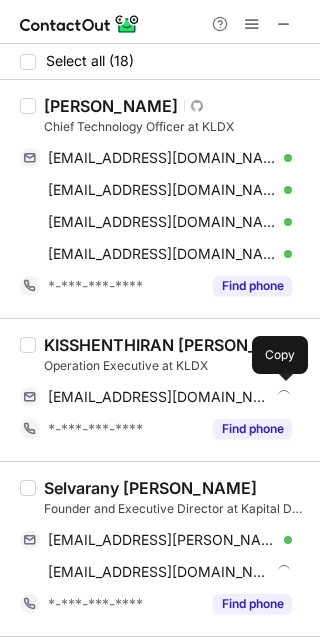 click on "kisshenthiran@kapitaldx.com" at bounding box center (159, 397) 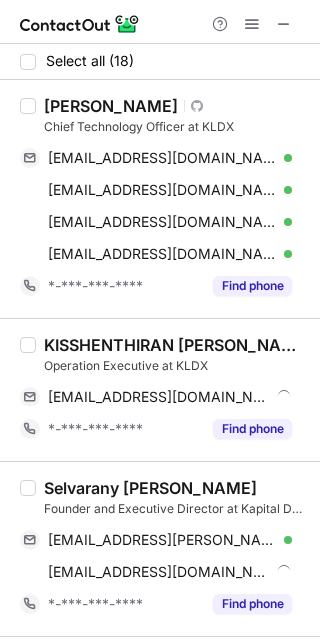 click on "Selvarany Rasiah" at bounding box center [150, 488] 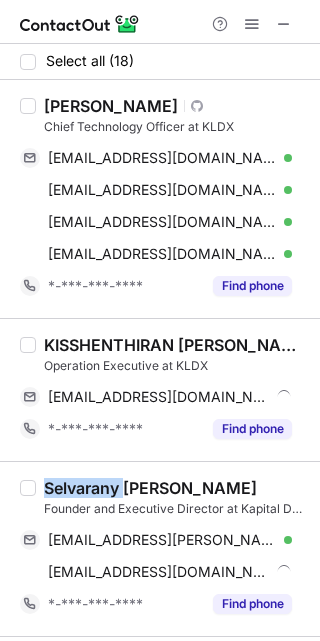 click on "Selvarany Rasiah" at bounding box center [150, 488] 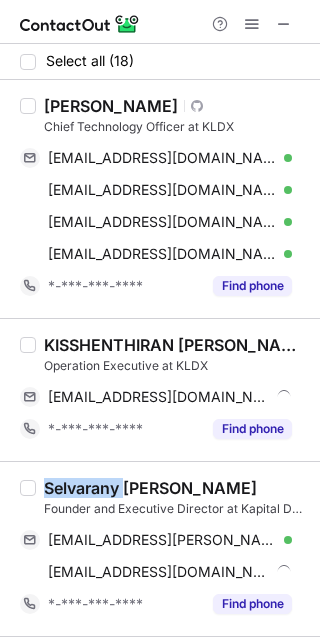 copy on "Selvarany" 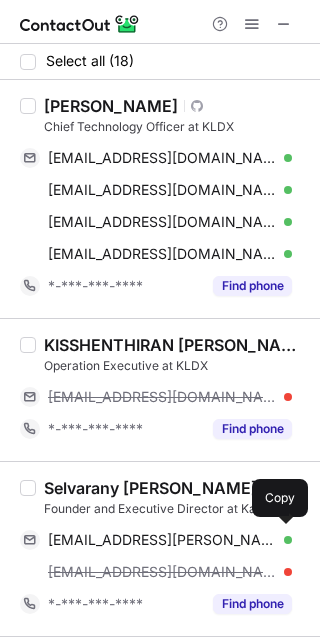 drag, startPoint x: 199, startPoint y: 539, endPoint x: 238, endPoint y: 552, distance: 41.109608 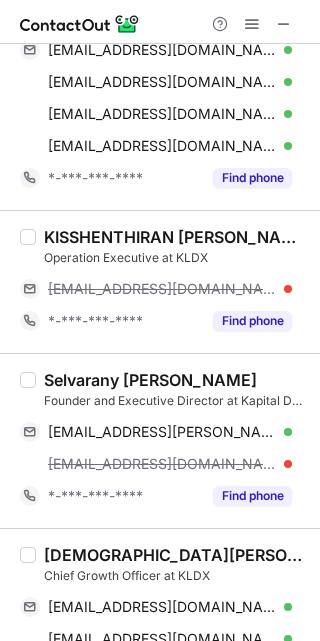 scroll, scrollTop: 150, scrollLeft: 0, axis: vertical 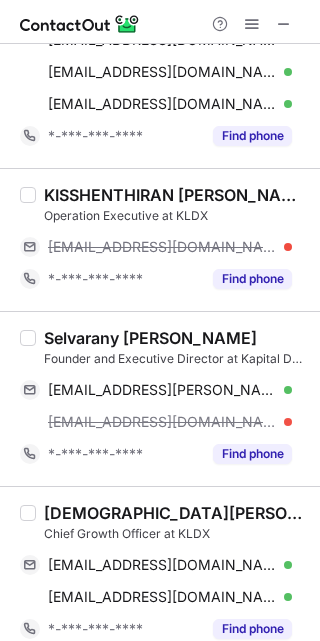 click on "Krishnavenee Krishnan" at bounding box center [176, 513] 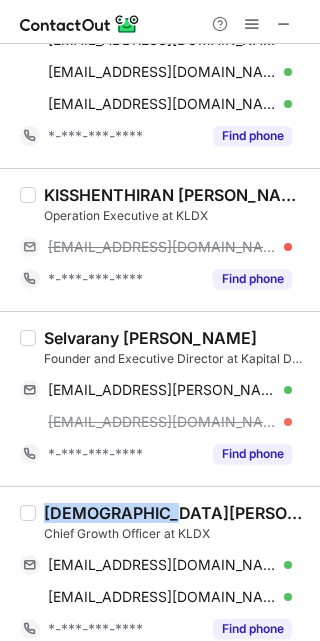 click on "Krishnavenee Krishnan" at bounding box center [176, 513] 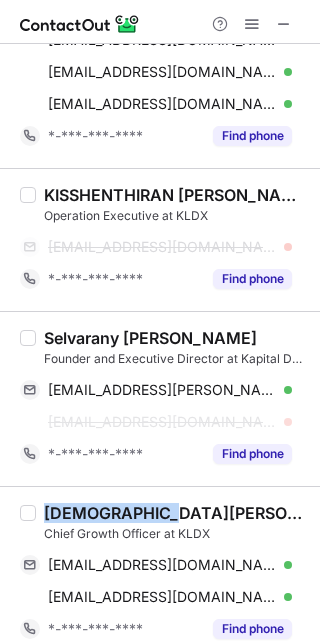 copy on "Krishnavenee" 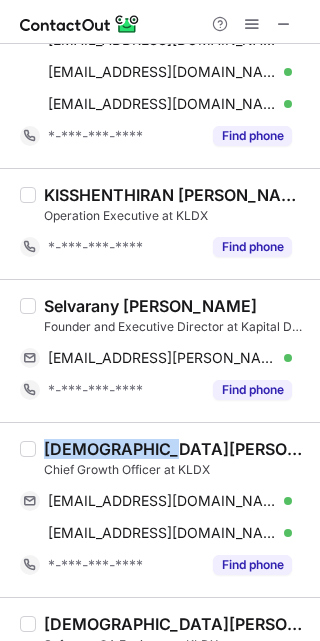 click on "veneek@gmail.com Verified" at bounding box center (170, 501) 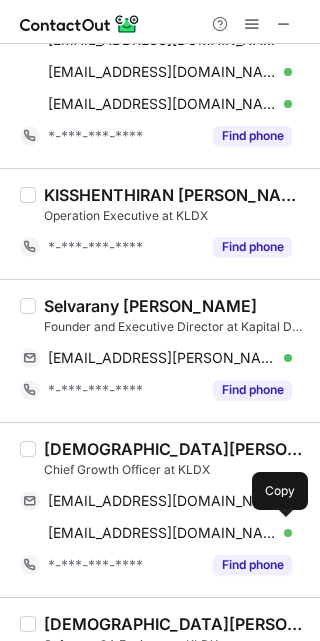 drag, startPoint x: 186, startPoint y: 534, endPoint x: 316, endPoint y: 571, distance: 135.16287 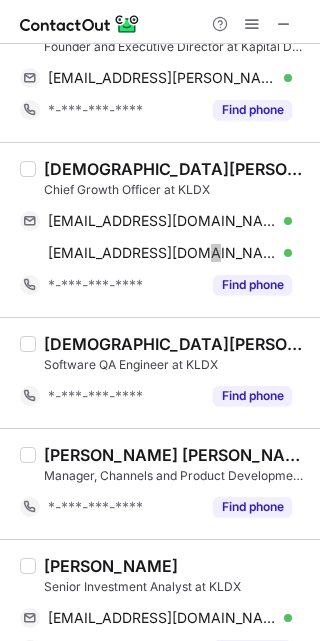 scroll, scrollTop: 450, scrollLeft: 0, axis: vertical 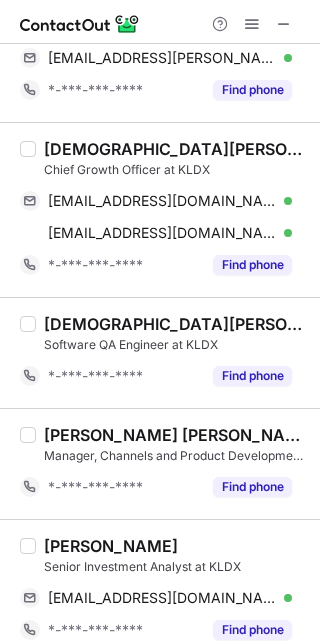 click on "Praveen Mathavan" at bounding box center [111, 546] 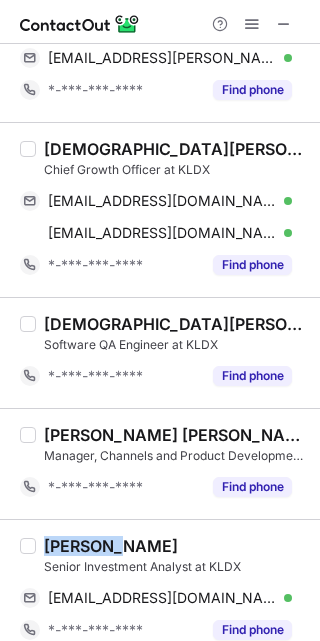 click on "Praveen Mathavan" at bounding box center (111, 546) 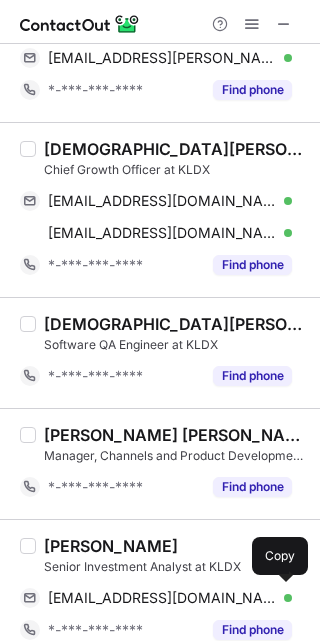 click on "praveennair1997@gmail.com" at bounding box center (162, 598) 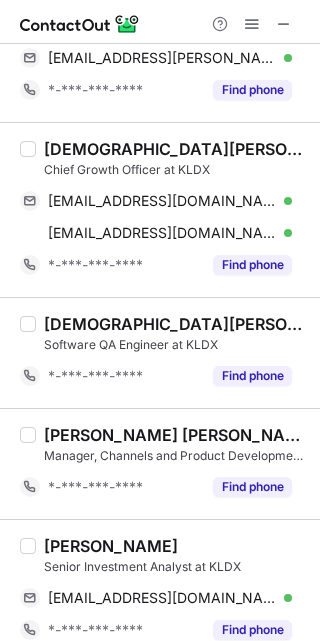 scroll, scrollTop: 750, scrollLeft: 0, axis: vertical 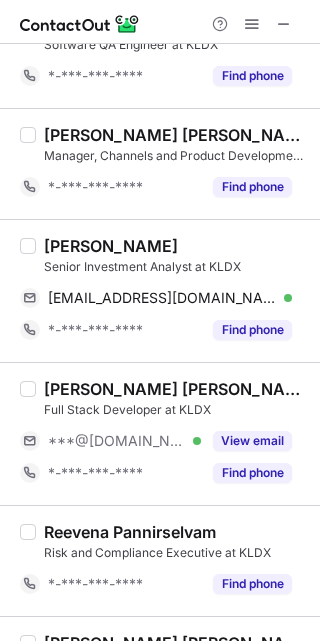 click on "***@gmail.com" at bounding box center [117, 441] 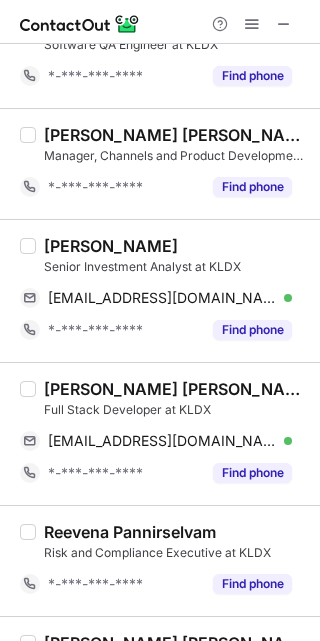 click on "Hariz Mohd Hafiz Tay" at bounding box center (176, 389) 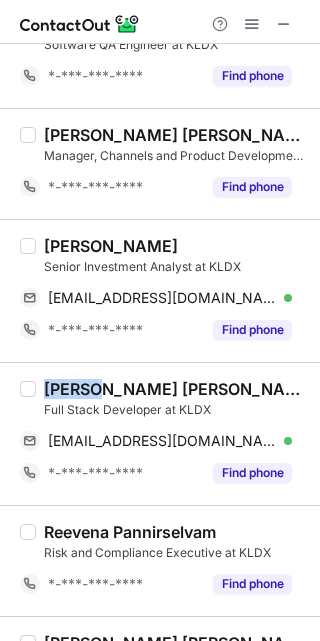 click on "Hariz Mohd Hafiz Tay" at bounding box center (176, 389) 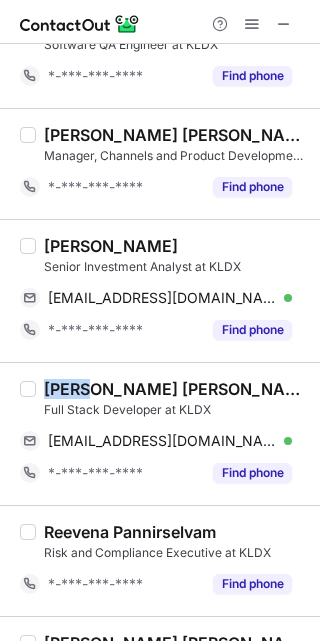 copy on "Hariz" 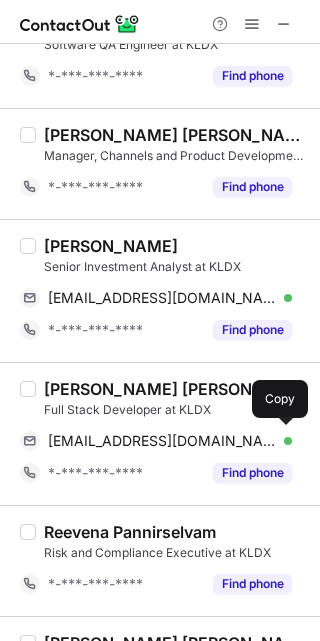 drag, startPoint x: 180, startPoint y: 435, endPoint x: 252, endPoint y: 483, distance: 86.53323 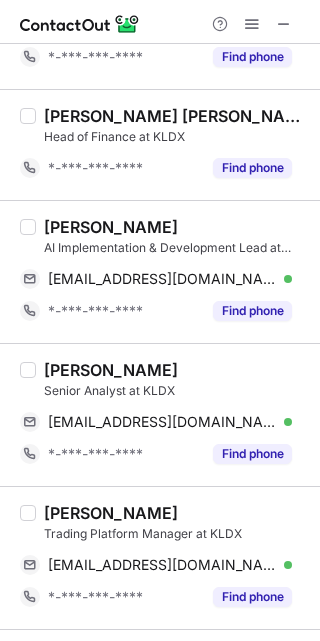 scroll, scrollTop: 1350, scrollLeft: 0, axis: vertical 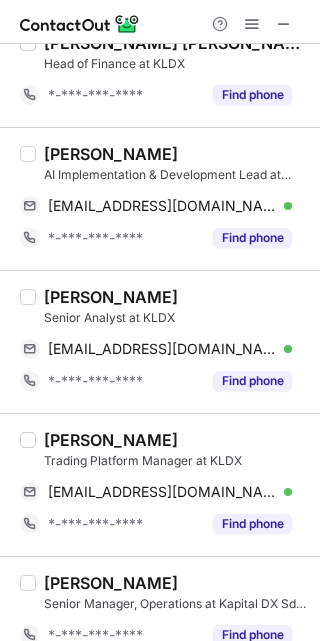 click on "Kah Yan Ng" at bounding box center (111, 154) 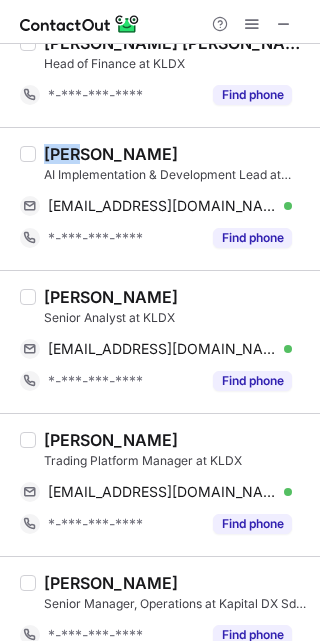 click on "Kah Yan Ng" at bounding box center (111, 154) 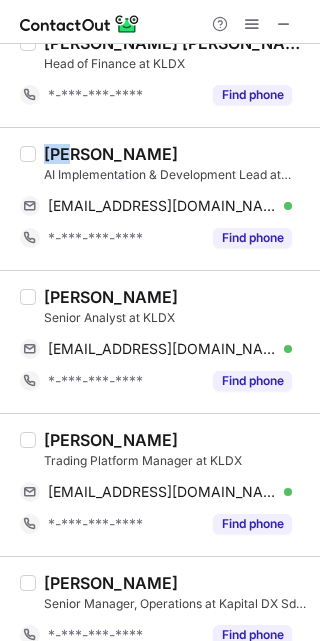 copy on "Kah" 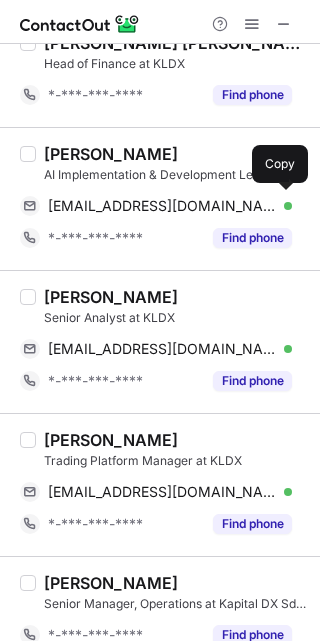 click on "kah.ng981@outlook.com" at bounding box center [162, 206] 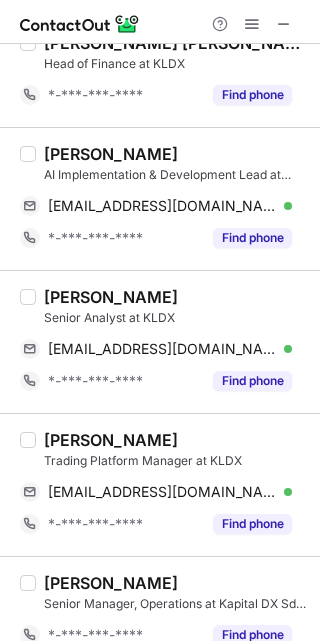 click on "Adam Fidel" at bounding box center (111, 297) 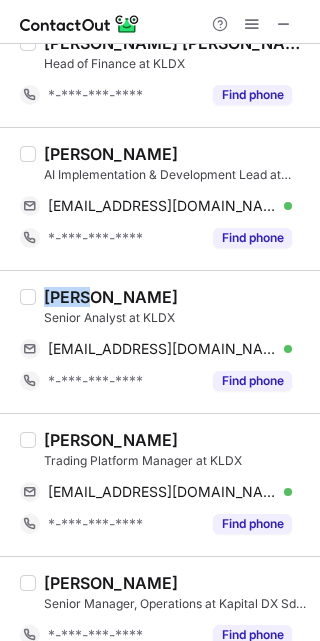click on "Adam Fidel" at bounding box center (111, 297) 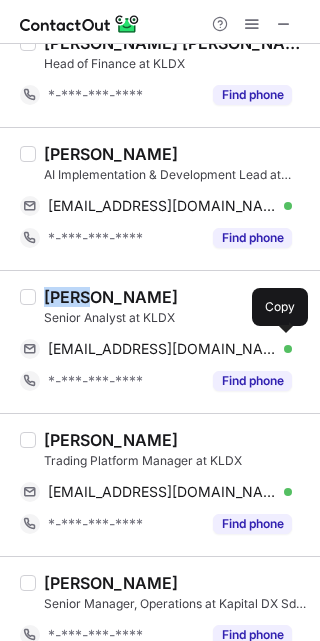 click on "adamfidel23@gmail.com" at bounding box center [162, 349] 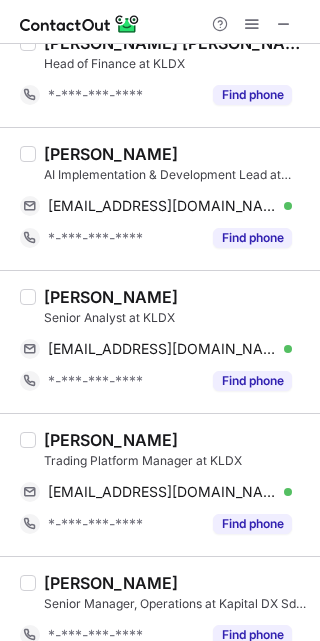 click on "Joshua Kumar" at bounding box center [111, 440] 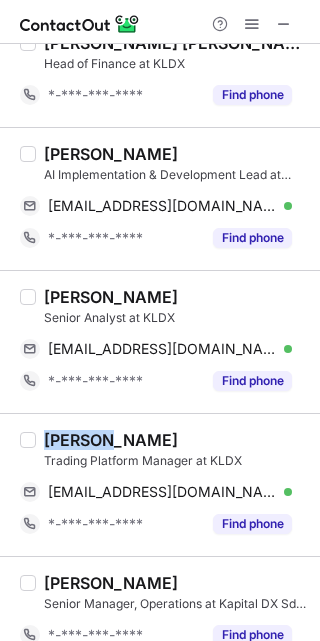 click on "Joshua Kumar" at bounding box center [111, 440] 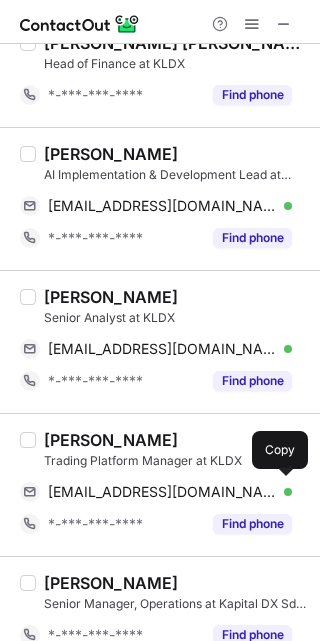 drag, startPoint x: 132, startPoint y: 493, endPoint x: 155, endPoint y: 494, distance: 23.021729 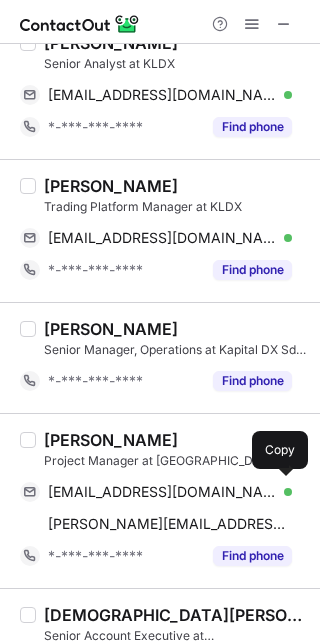 scroll, scrollTop: 1650, scrollLeft: 0, axis: vertical 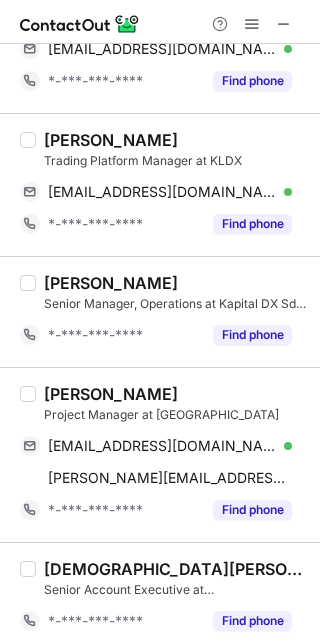 click on "Adam Harris" at bounding box center (111, 394) 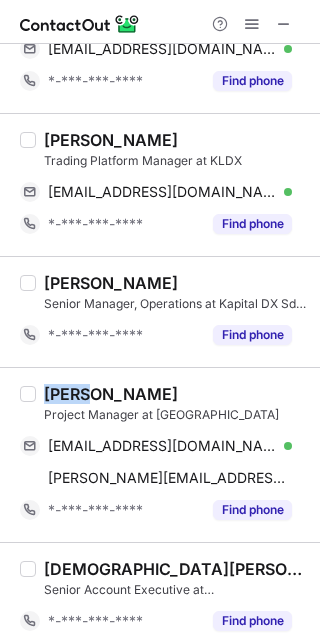 click on "Adam Harris" at bounding box center [111, 394] 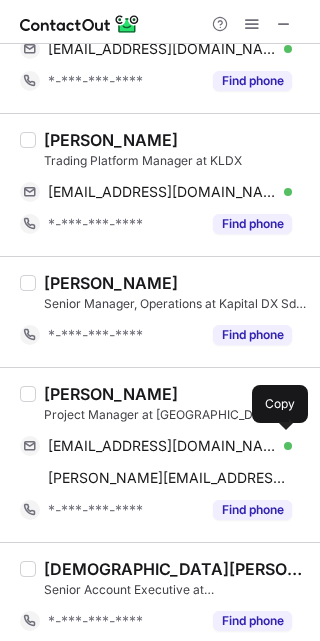 click on "adamharriswrk@gmail.com" at bounding box center (162, 446) 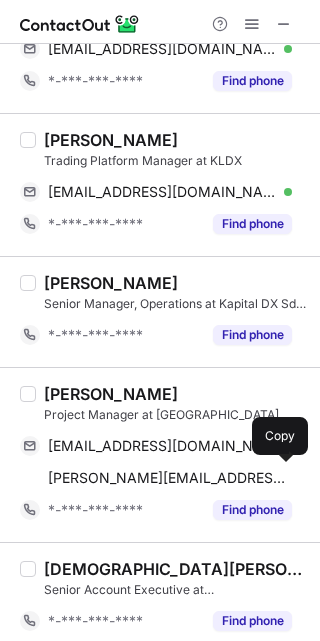 drag, startPoint x: 143, startPoint y: 484, endPoint x: 315, endPoint y: 471, distance: 172.49059 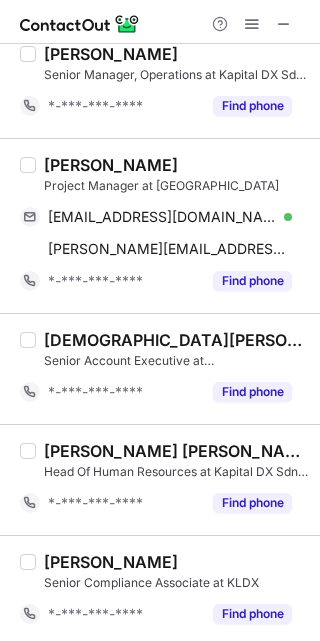 scroll, scrollTop: 1884, scrollLeft: 0, axis: vertical 